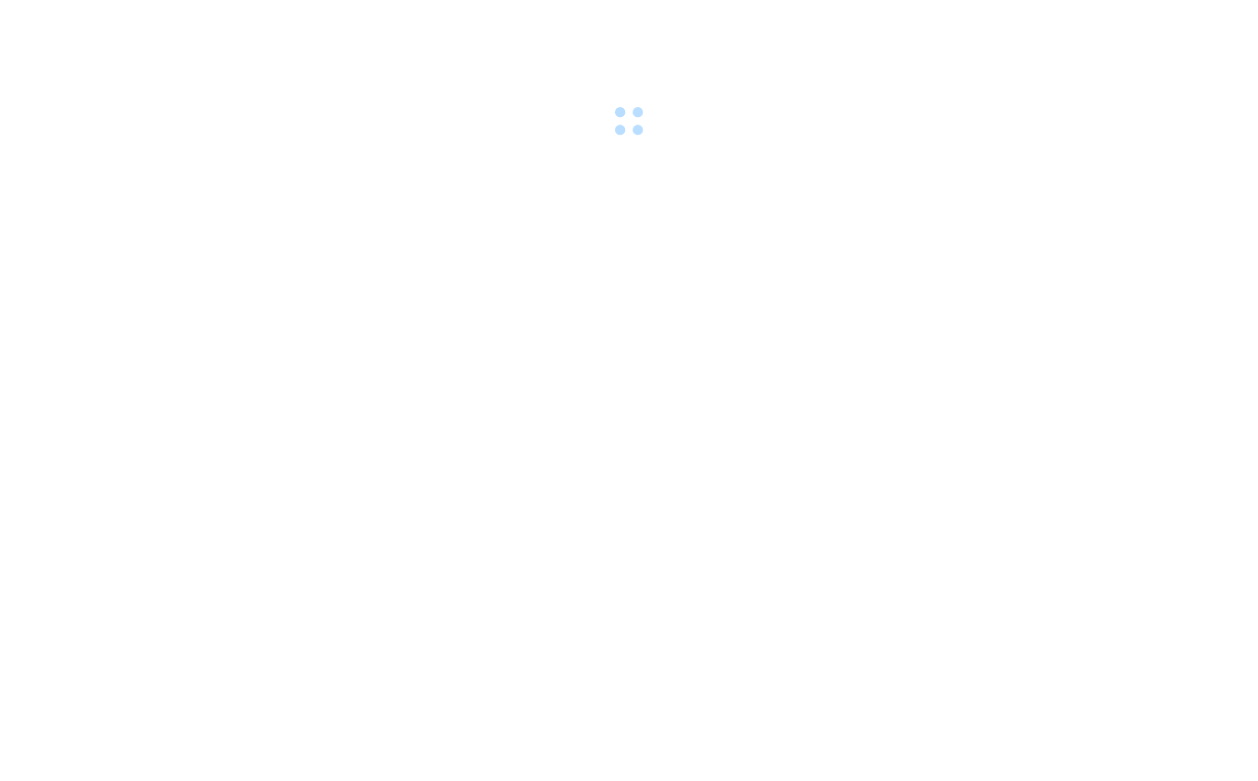 scroll, scrollTop: 0, scrollLeft: 0, axis: both 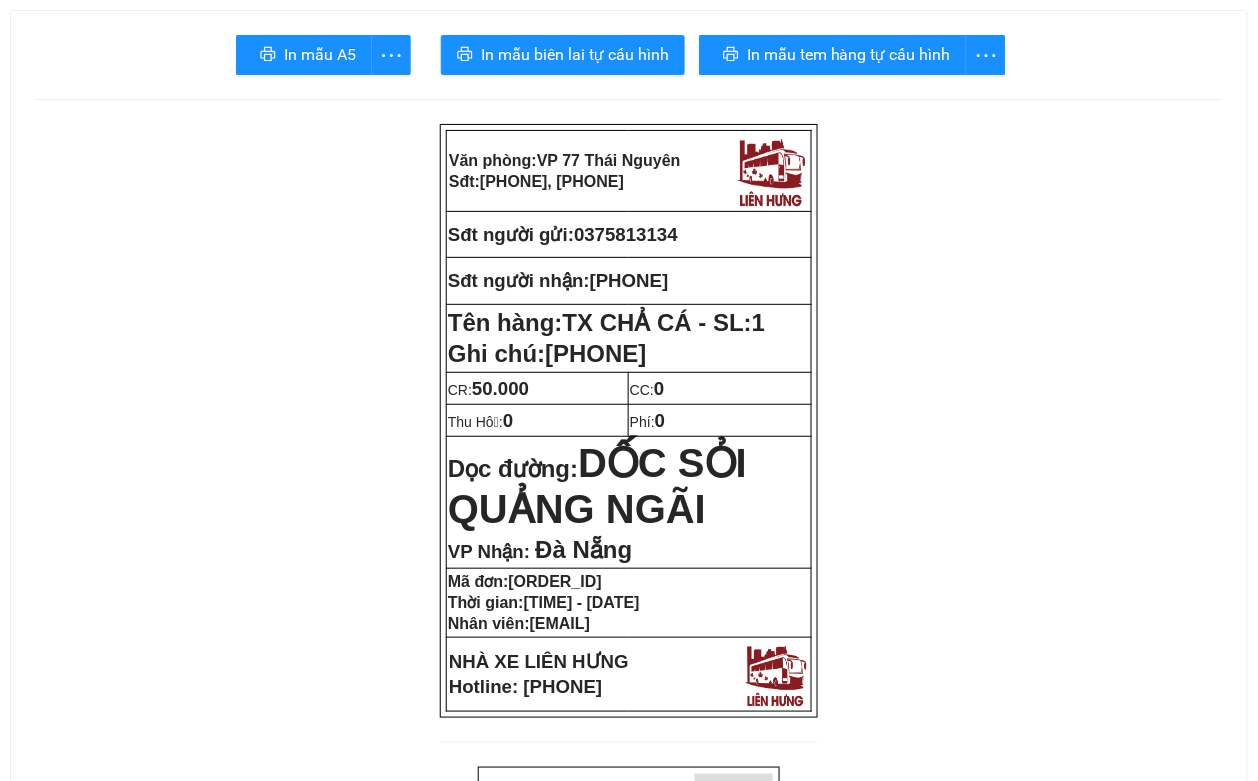 click on "In mẫu A5
In mẫu biên lai tự cấu hình  In mẫu tem hàng tự cấu hình
Văn phòng:  VP [NUMBER] [STREET], [CITY]
Sđt:  [PHONE], [PHONE]
Sđt người gửi:  [PHONE]
Sđt người nhận:  [PHONE]
Tên hàng:  TX CHẢ CÁ - SL:  1
Ghi chú:  [PHONE]
CR:  50.000
CC:  0
Thu Hộ: 0
Phí:  0
Dọc đường:  DỐC SỎI QUẢNG NGÃI
VP Nhận:   Đà Nẵng
Mã đơn:  [ORDER_ID]
Thời gian:  [TIME] - [DATE]
Nhân viên:  [EMAIL]
NHÀ XE LIÊN HƯNG
Hotline: [PHONE]
Nhà xe Liên Hưng
VP: [NUMBER] [STREET], [CITY]
Phiếu gửi hàng
Người gửi:
SĐT gửi:  [PHONE]
Người nhận:
SĐT nhận:  [PHONE]
Tên hàng:  TX CHẢ CÁ Số lượng:  1 Số kí:  Giá trị hàng:  Khách không kê khai
Ghi chú:  [PHONE] Tiền cước:  50.000" at bounding box center [629, 1213] 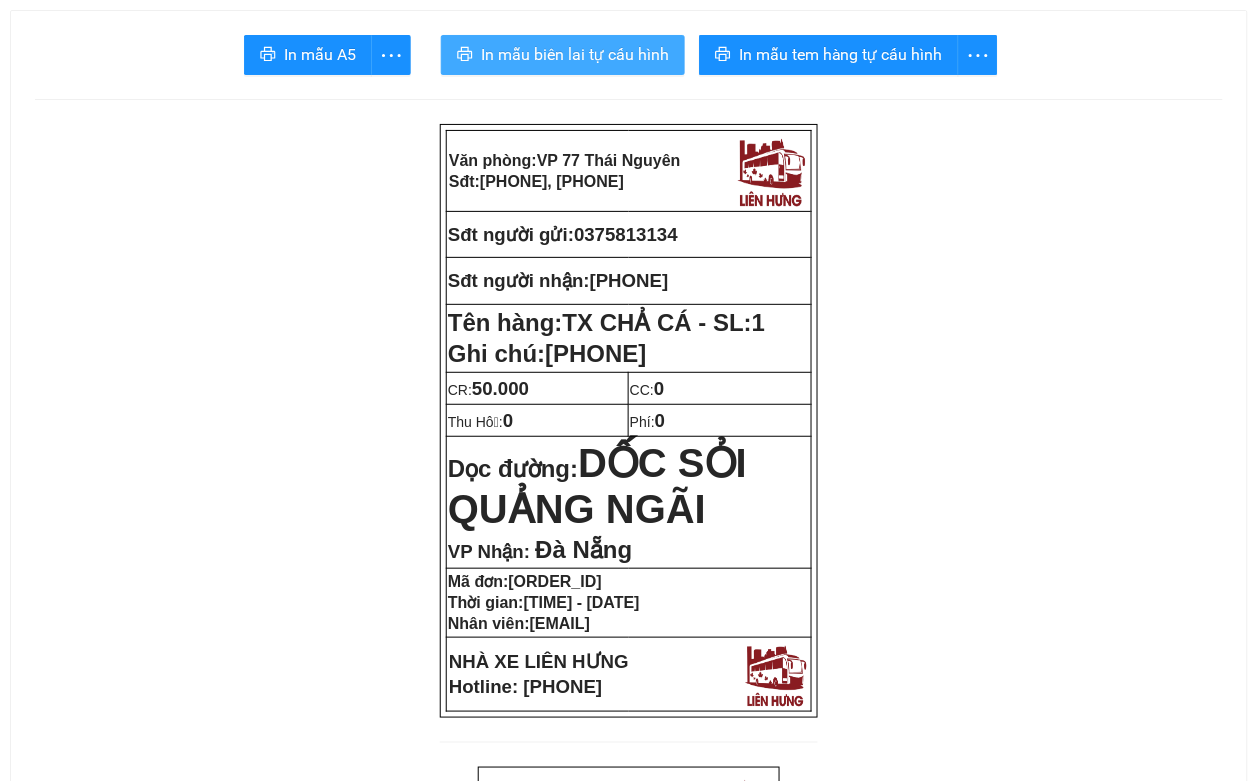 click on "In mẫu biên lai tự cấu hình" at bounding box center [575, 54] 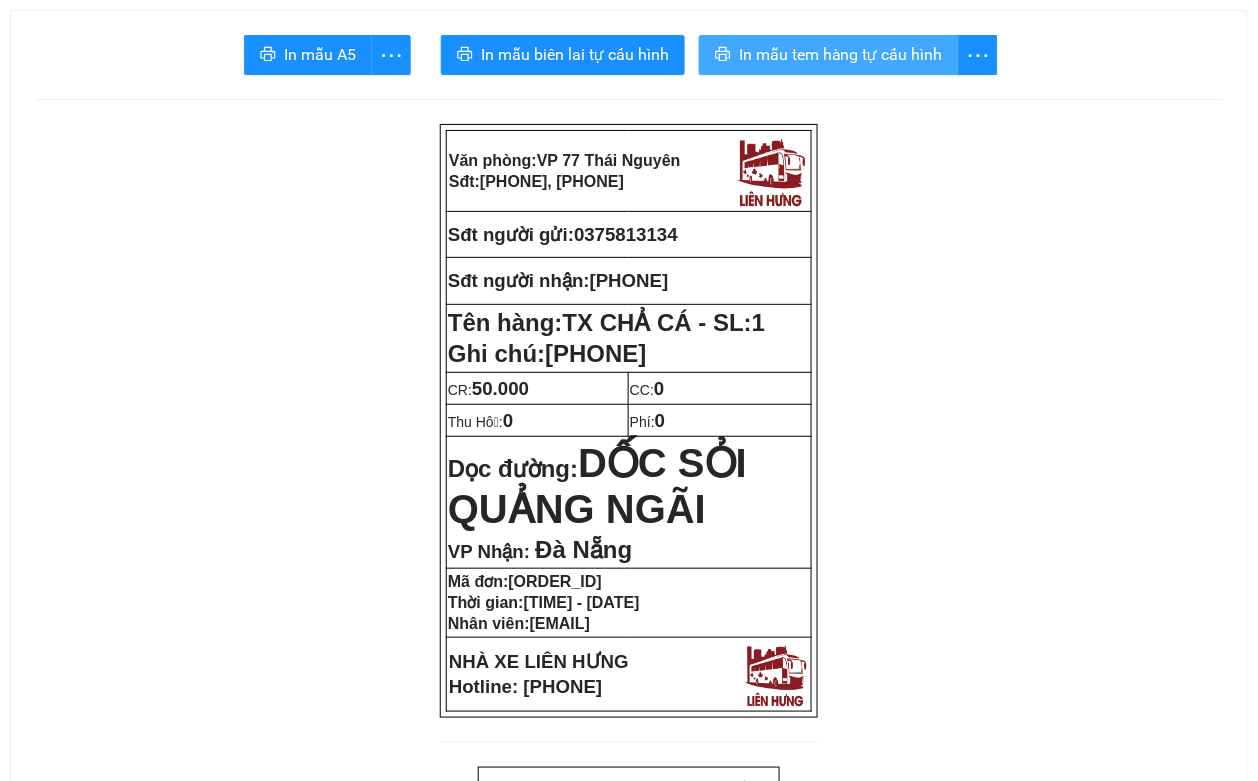 click on "In mẫu tem hàng tự cấu hình" at bounding box center (841, 54) 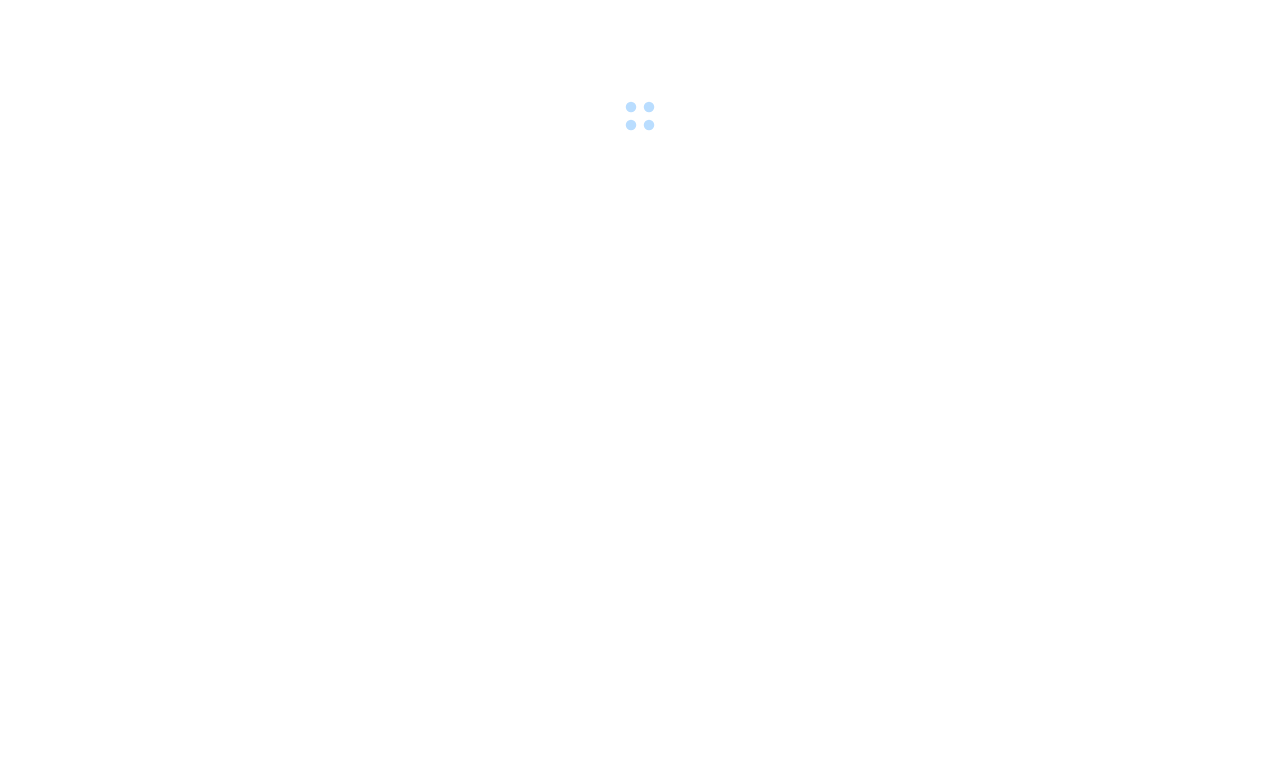 scroll, scrollTop: 0, scrollLeft: 0, axis: both 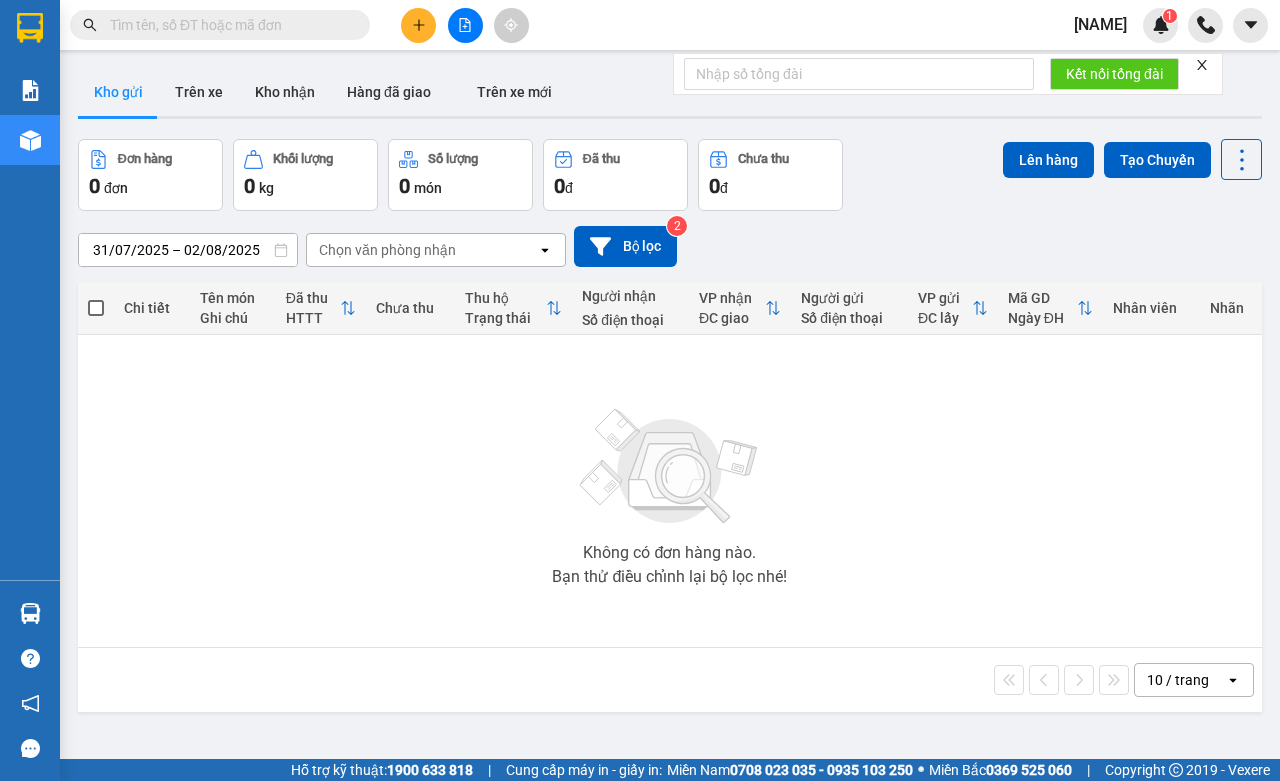 click at bounding box center (465, 25) 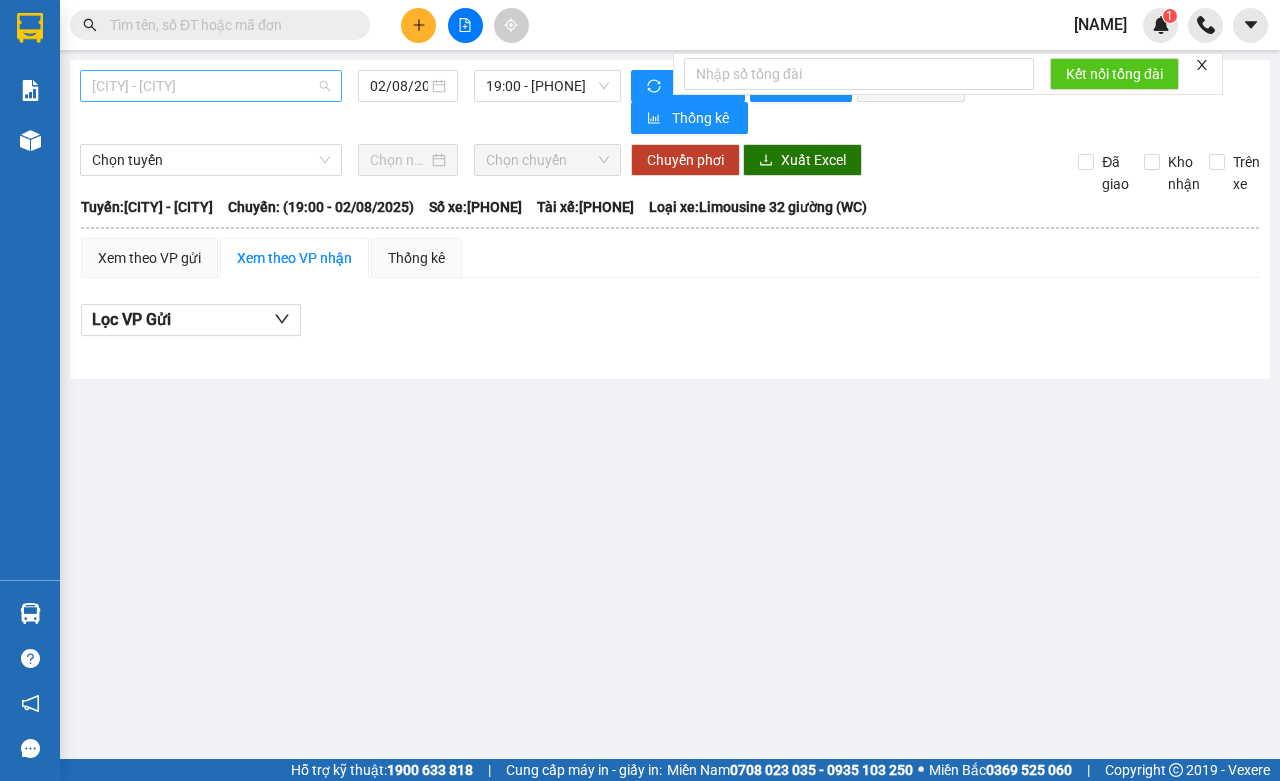 click on "Vạn Giã - Bến xe Miền Tây" at bounding box center [211, 86] 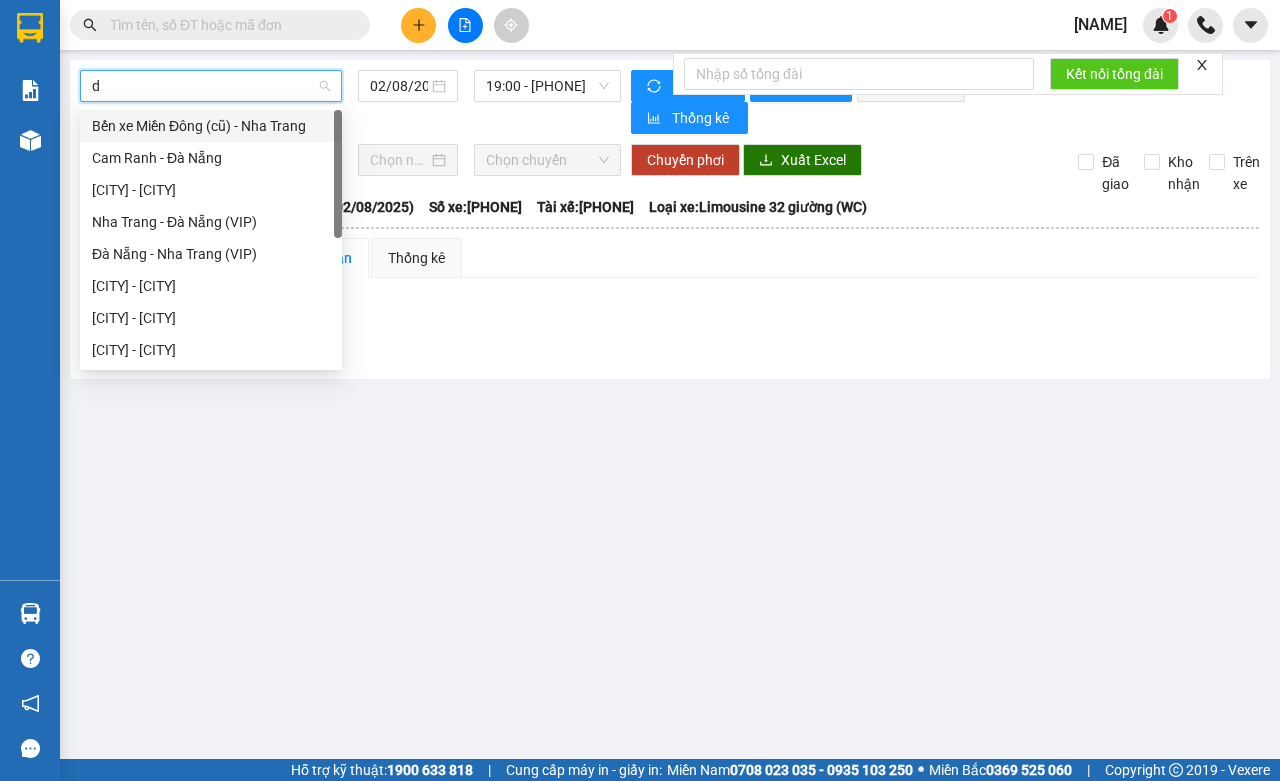 type on "da" 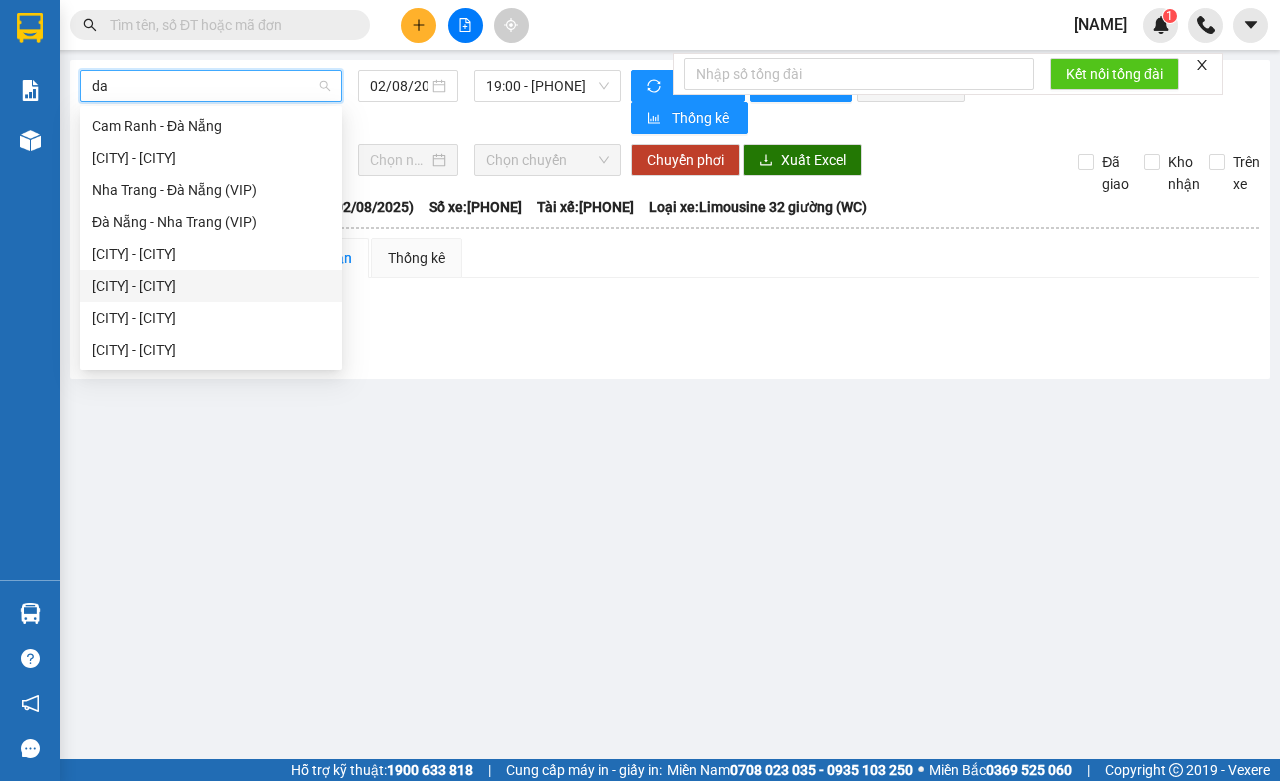click on "Nha Trang - Đà Nẵng" at bounding box center (211, 286) 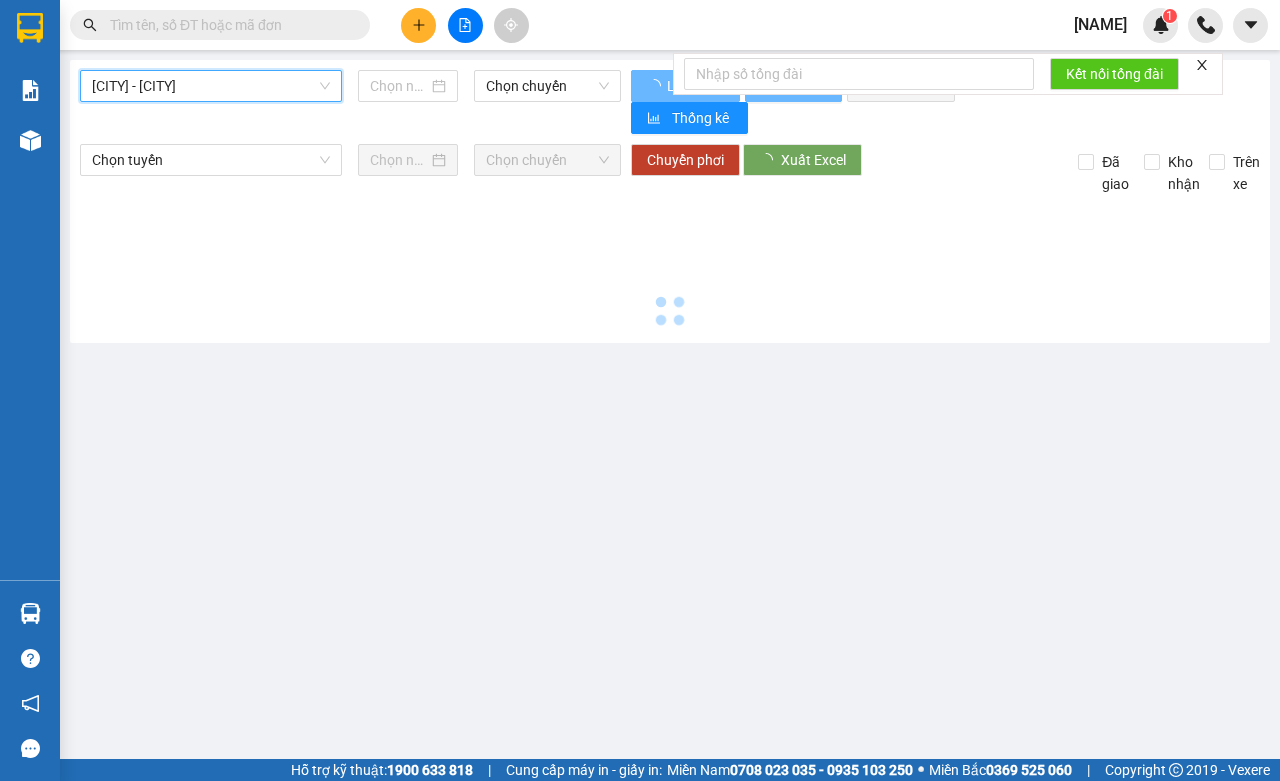 type on "02/08/2025" 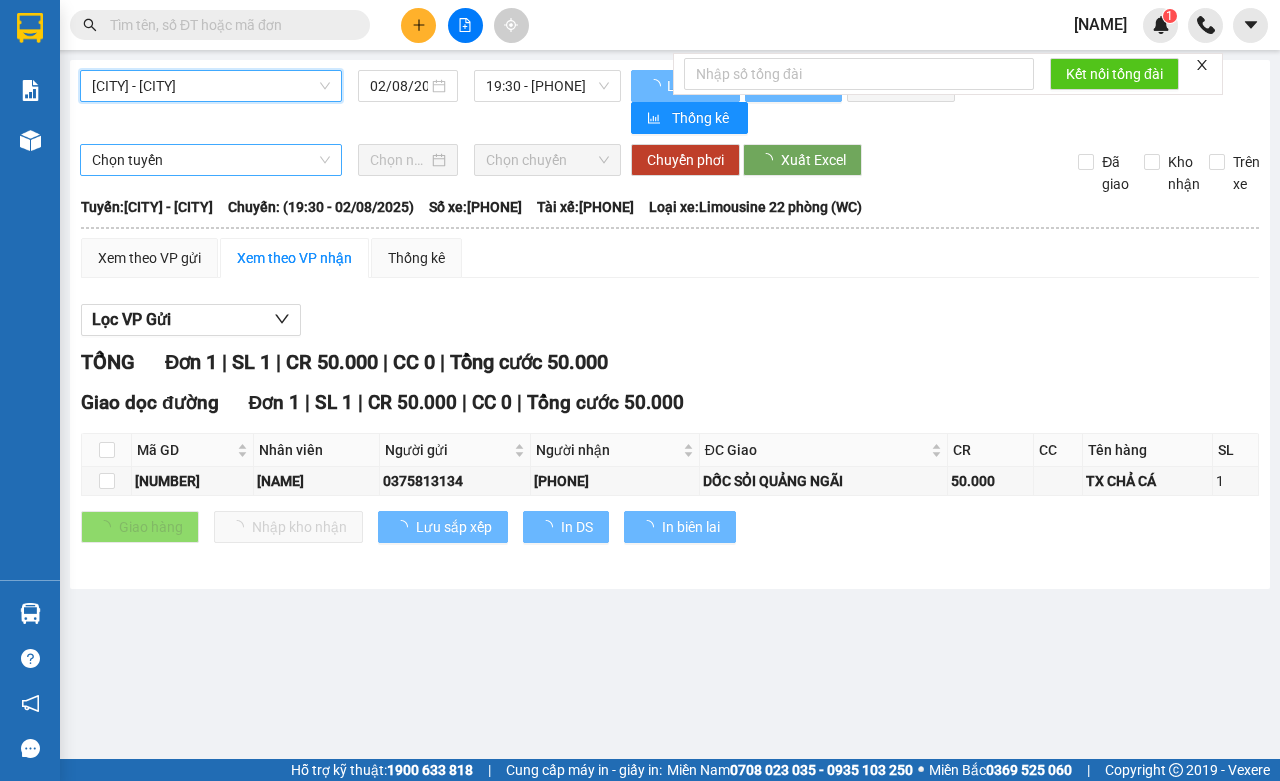 click on "Chọn tuyến" at bounding box center [211, 160] 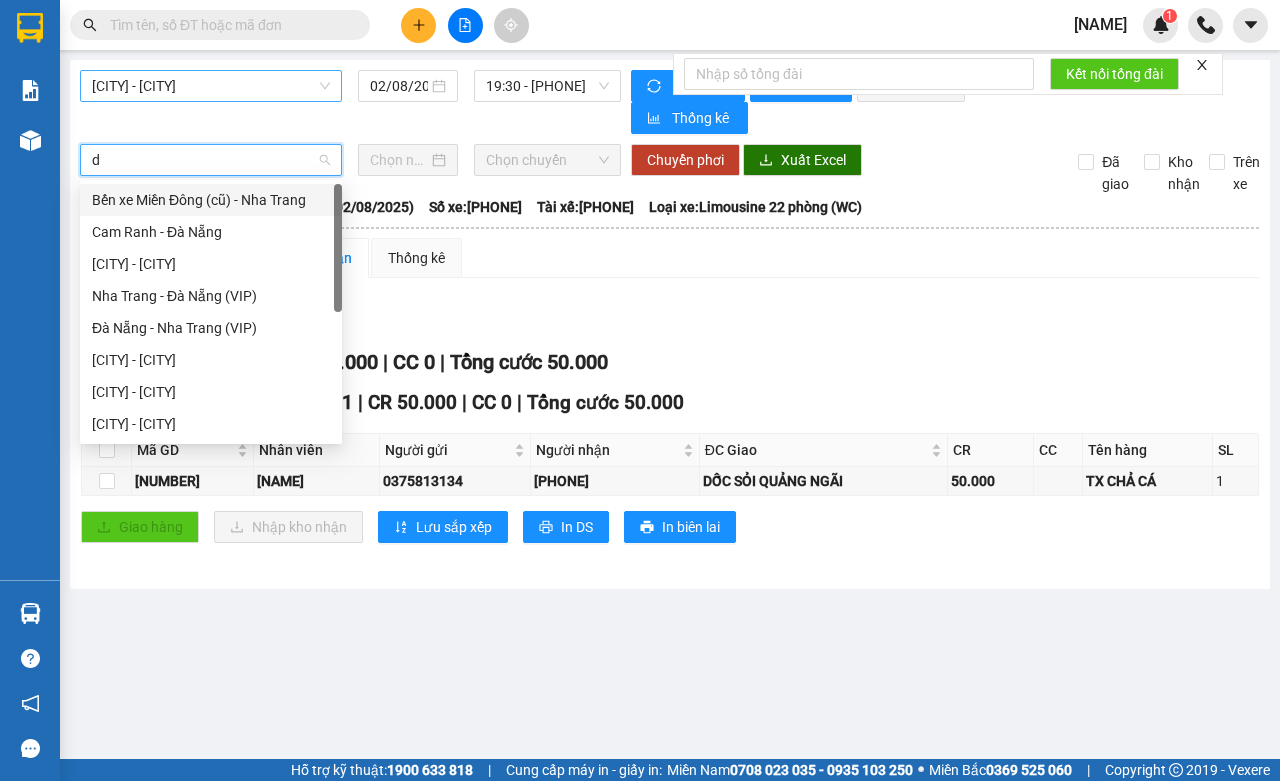 type on "da" 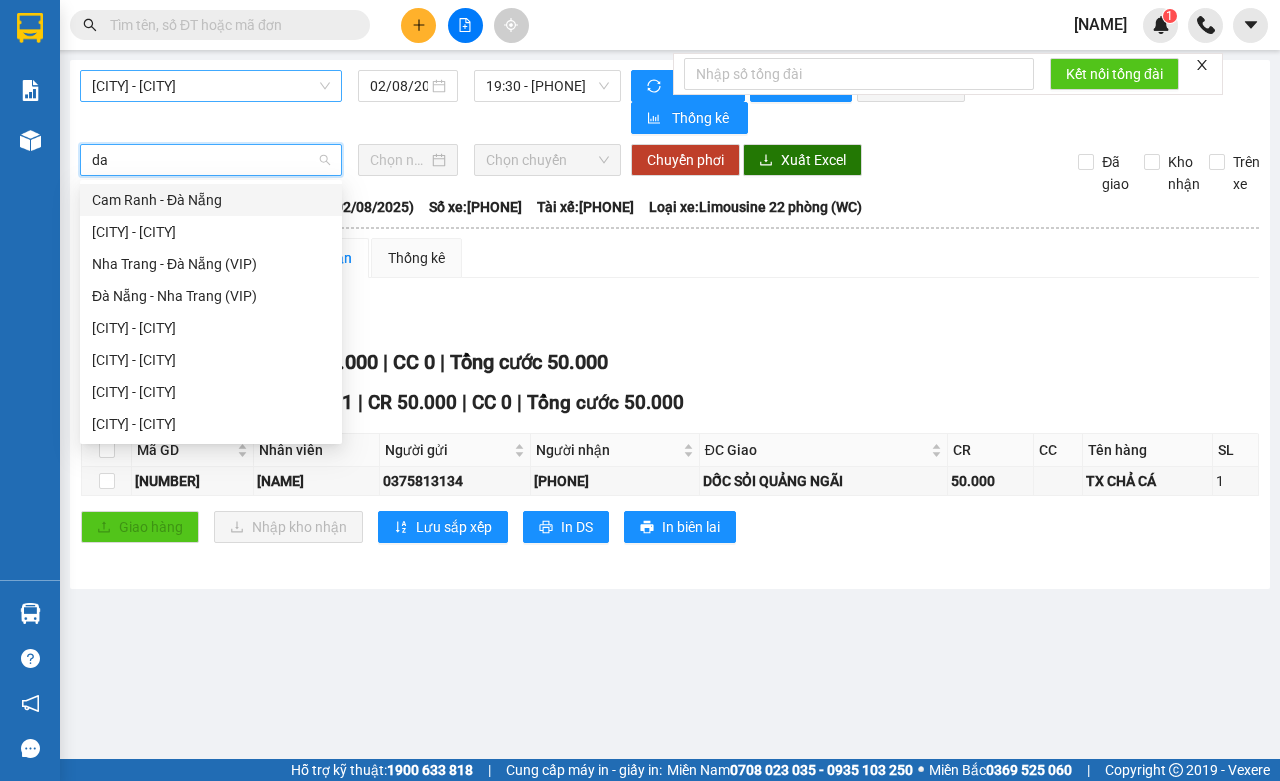 click on "Cam Ranh - Đà Nẵng" at bounding box center [211, 200] 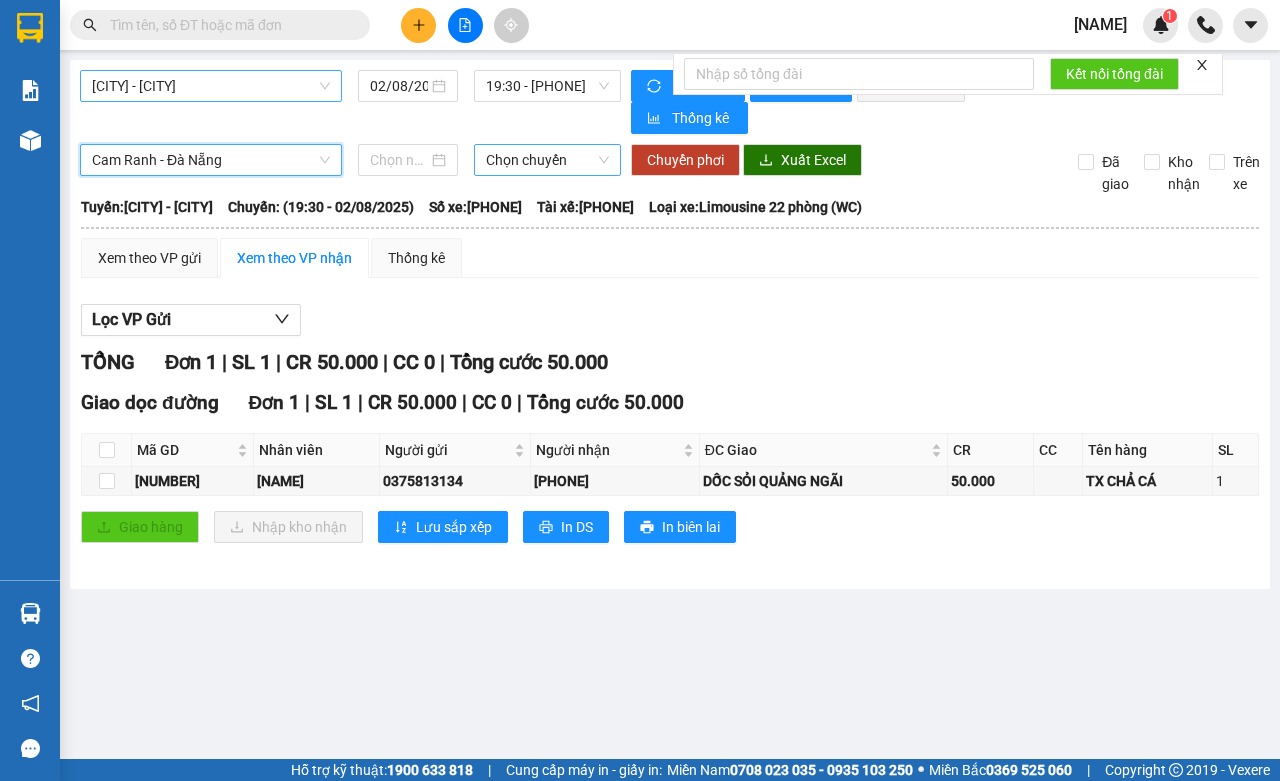 click on "Chọn chuyến" at bounding box center (547, 160) 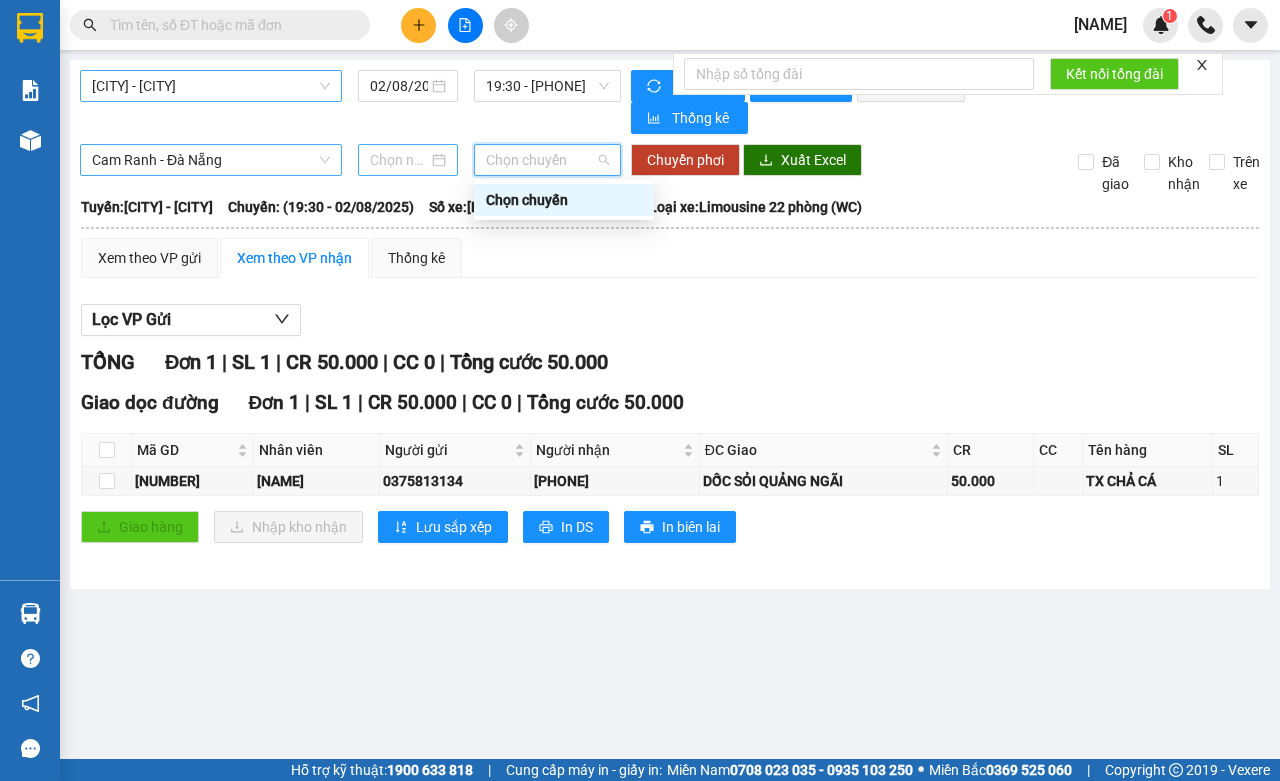 click at bounding box center [399, 160] 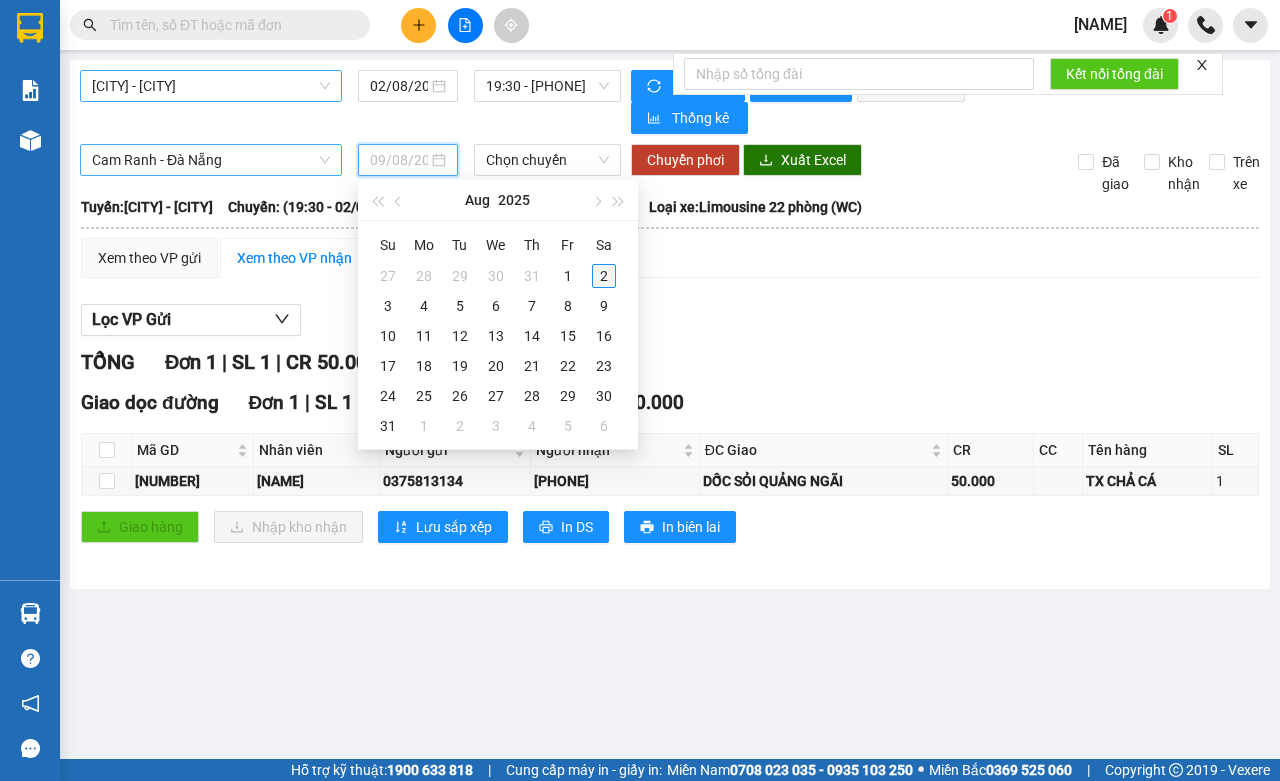 type on "02/08/2025" 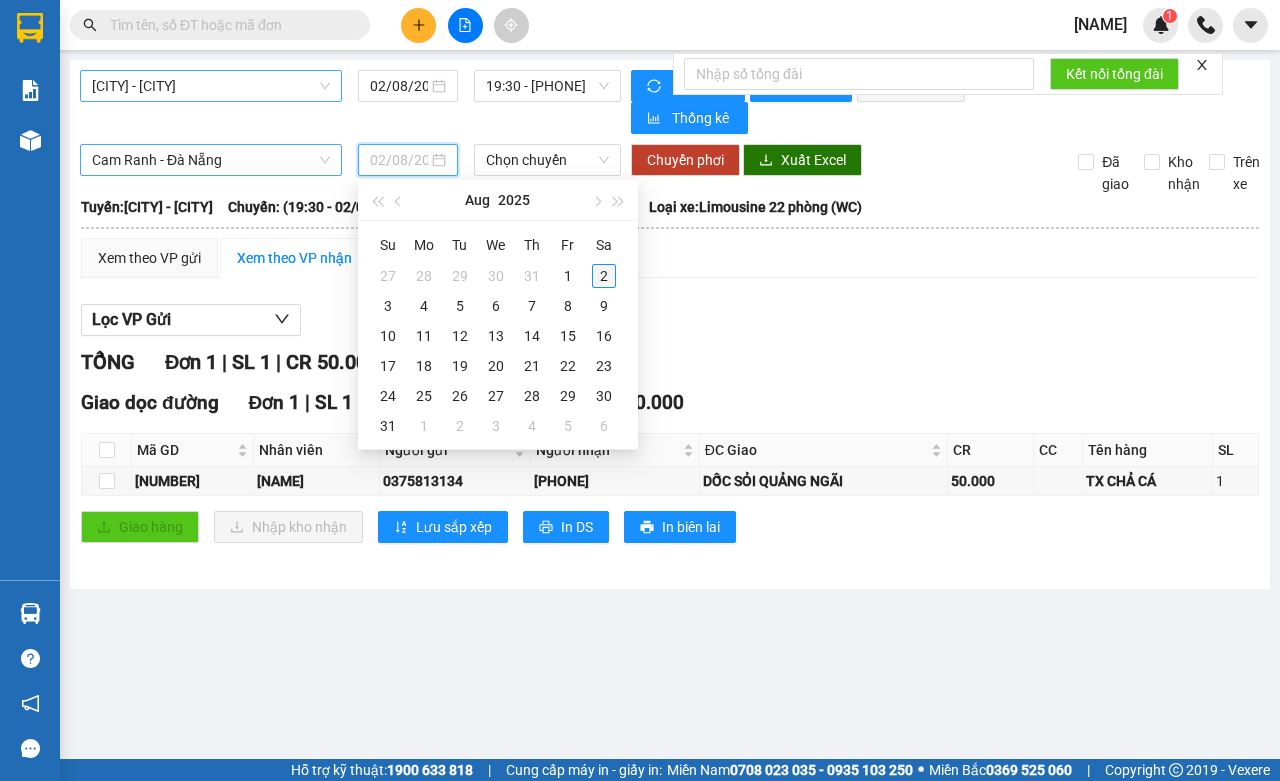 click on "2" at bounding box center [604, 276] 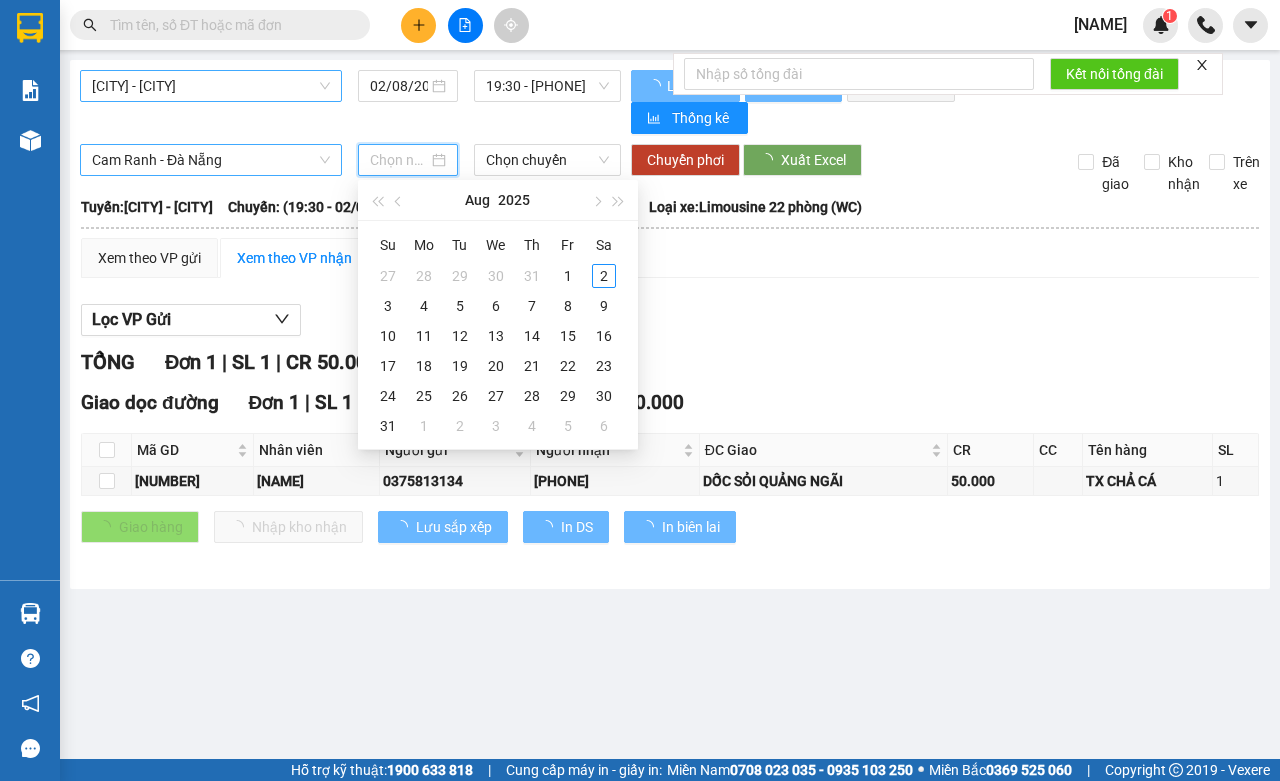 type on "02/08/2025" 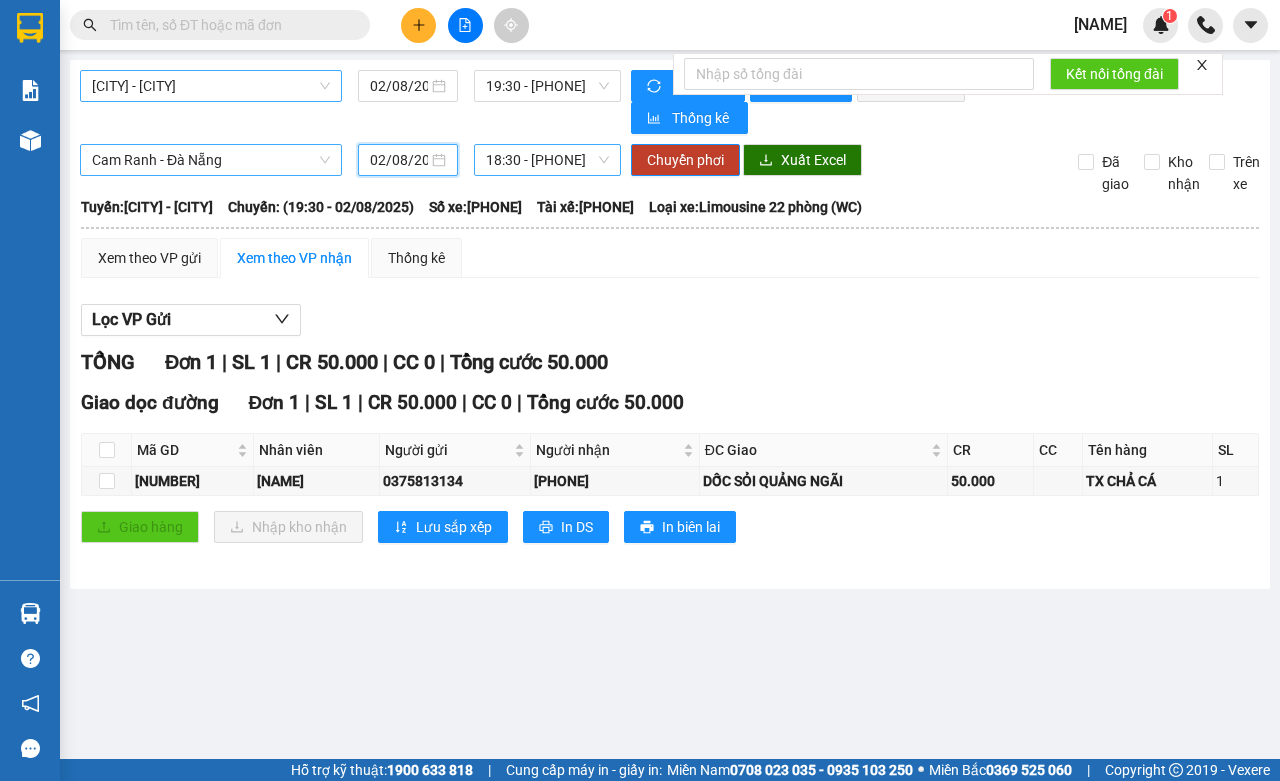 click on "18:30     - 50F-053.62" at bounding box center (547, 160) 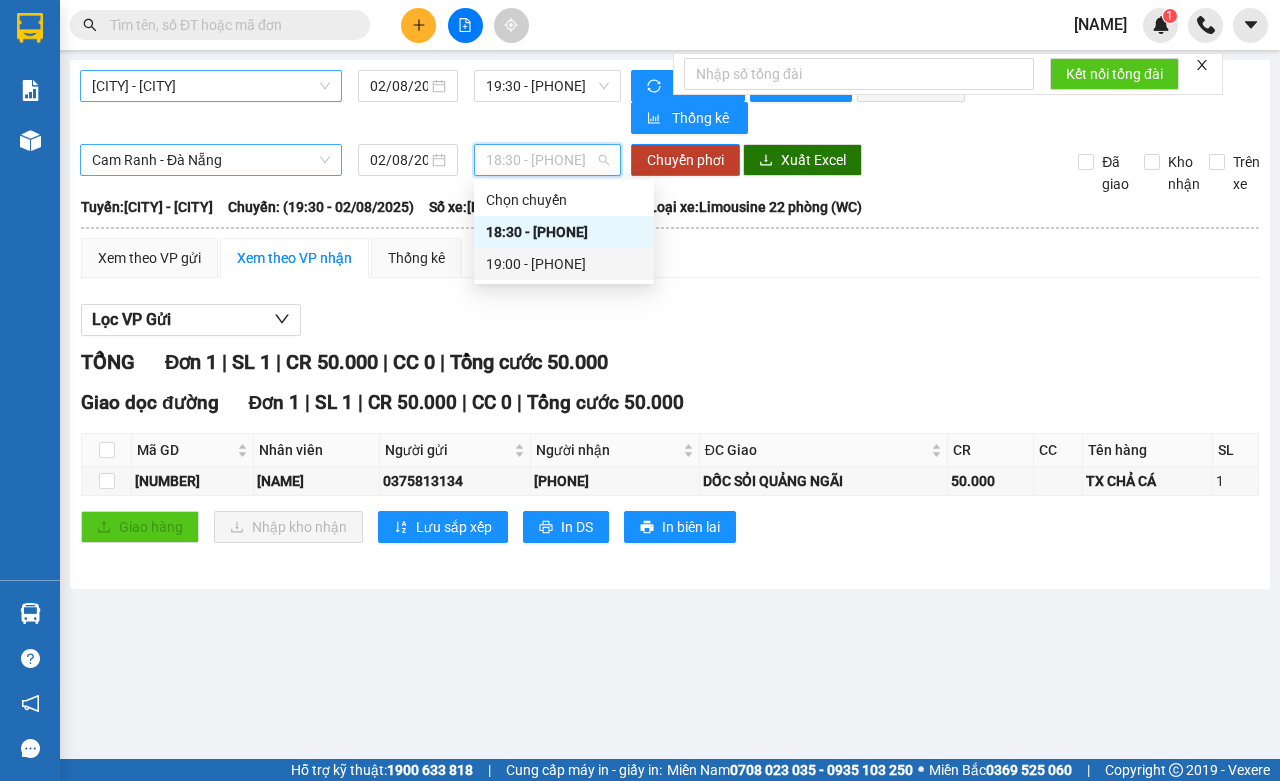 click on "19:00     - 50F-042.77" at bounding box center (564, 264) 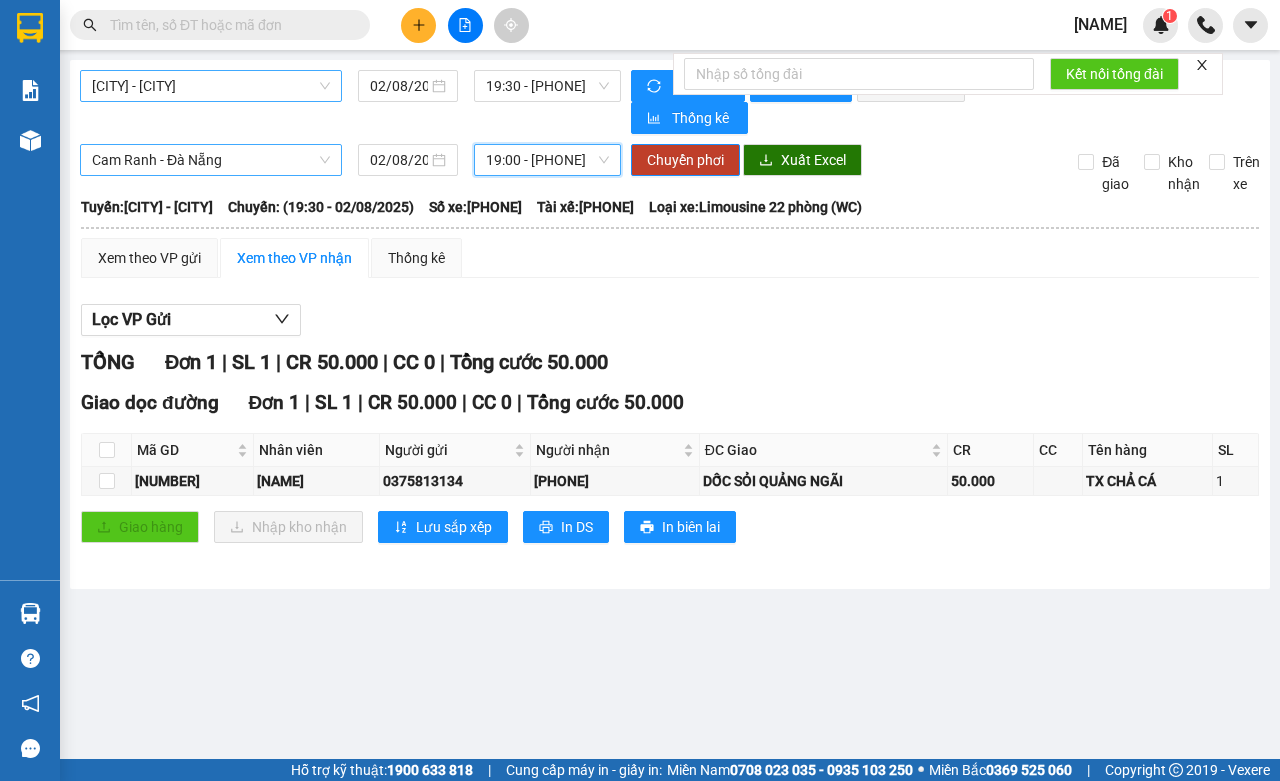 click on "19:00     - 50F-042.77" at bounding box center [547, 160] 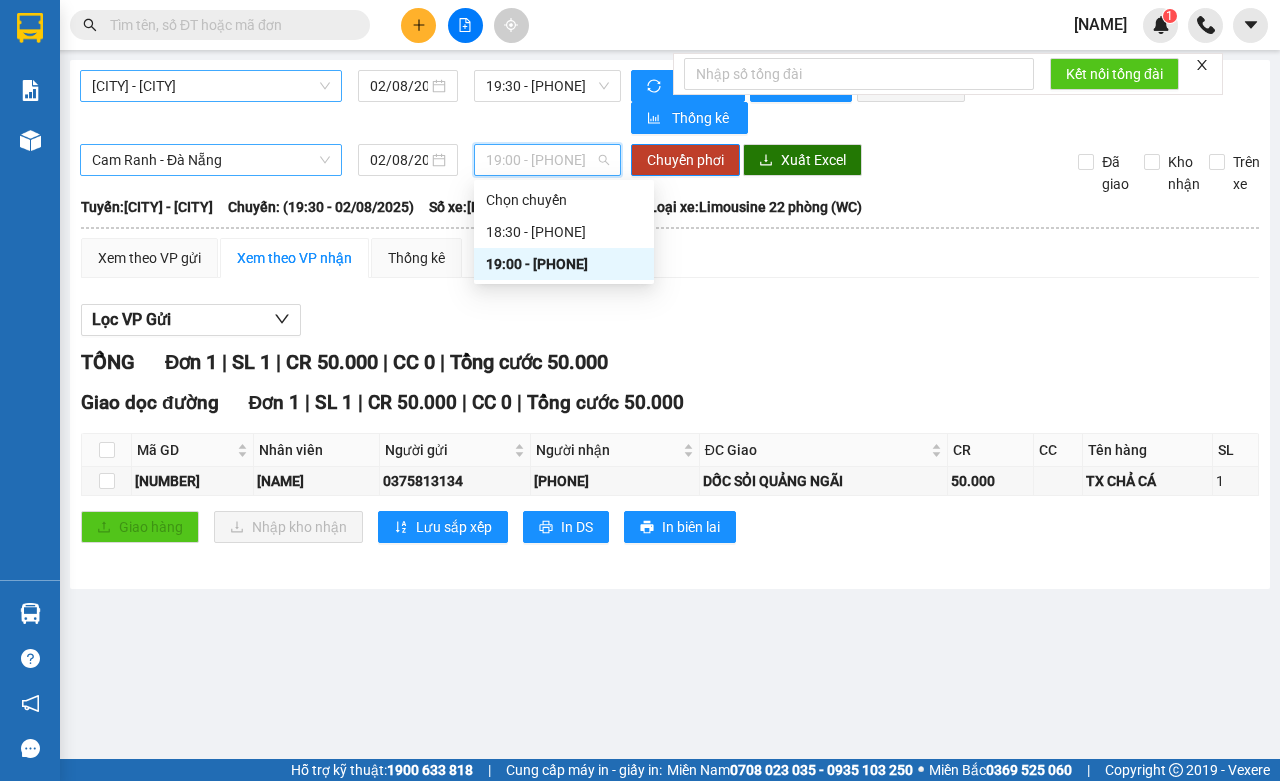 click on "19:00     - 50F-042.77" at bounding box center [564, 264] 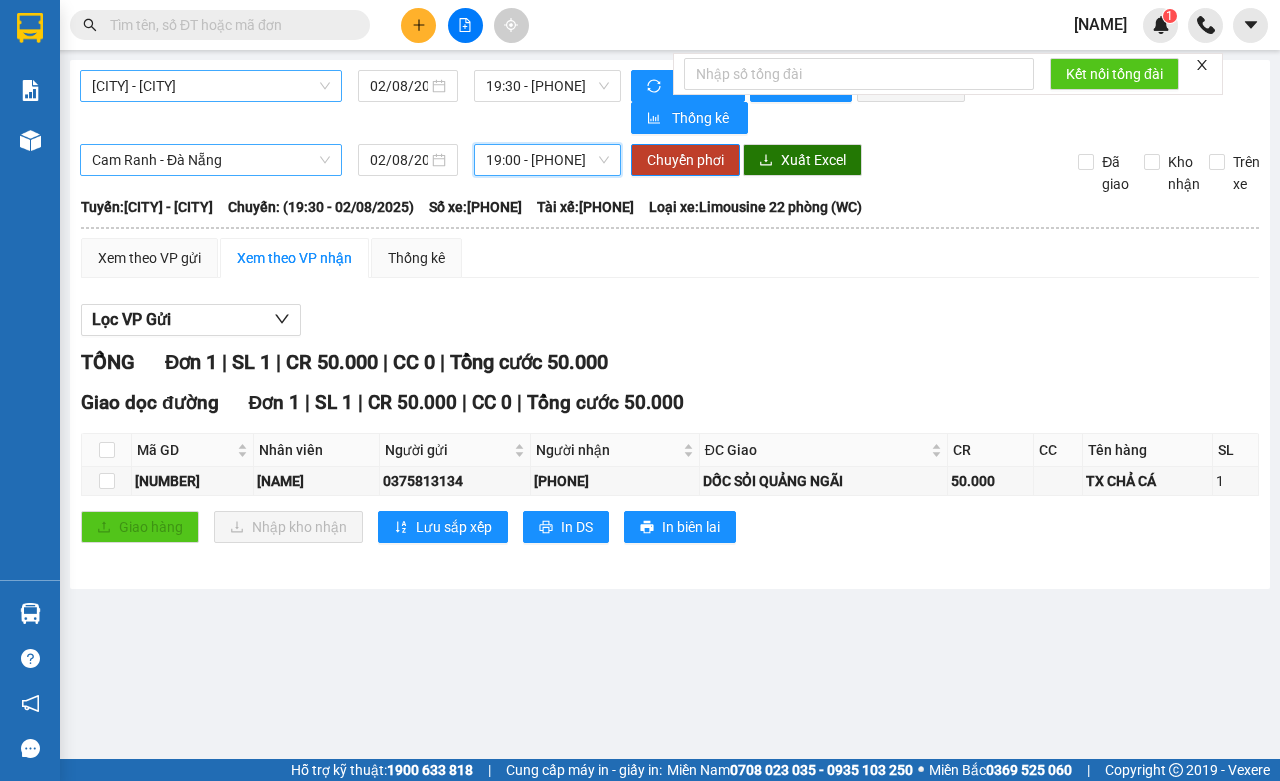 click 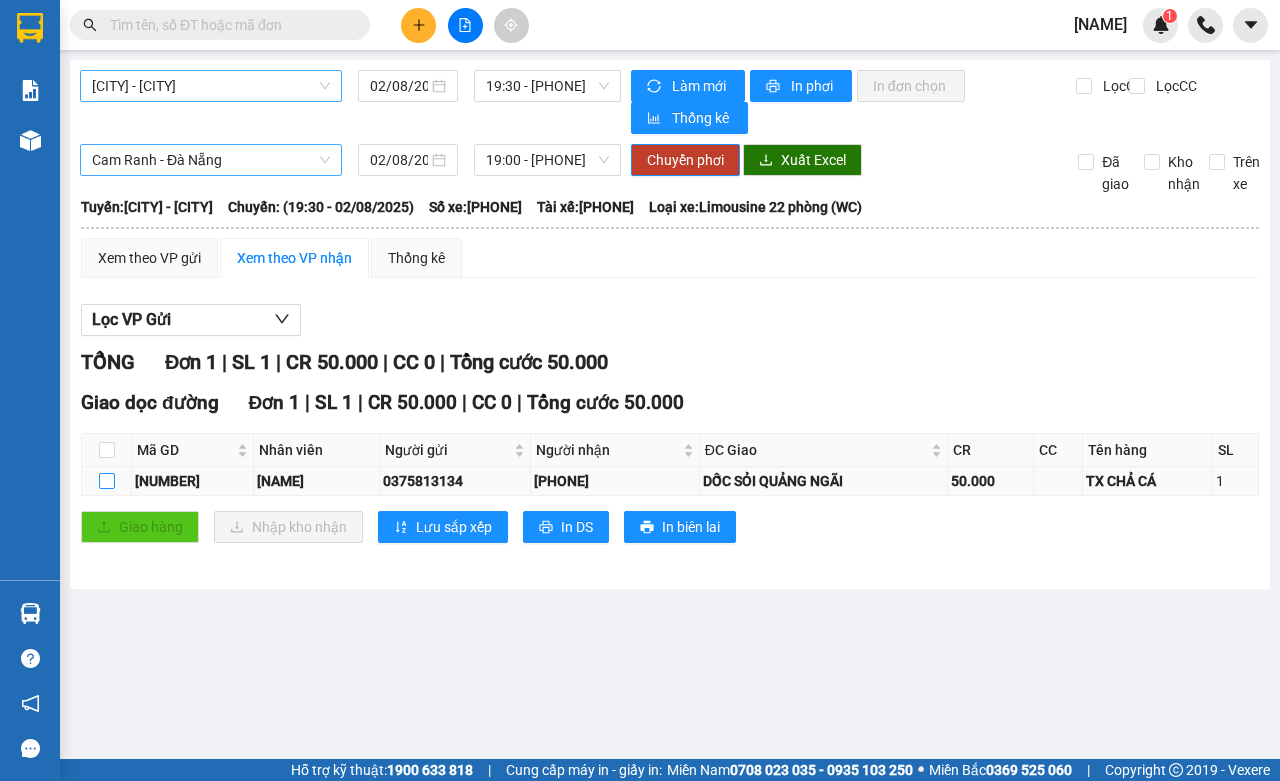 click at bounding box center (107, 481) 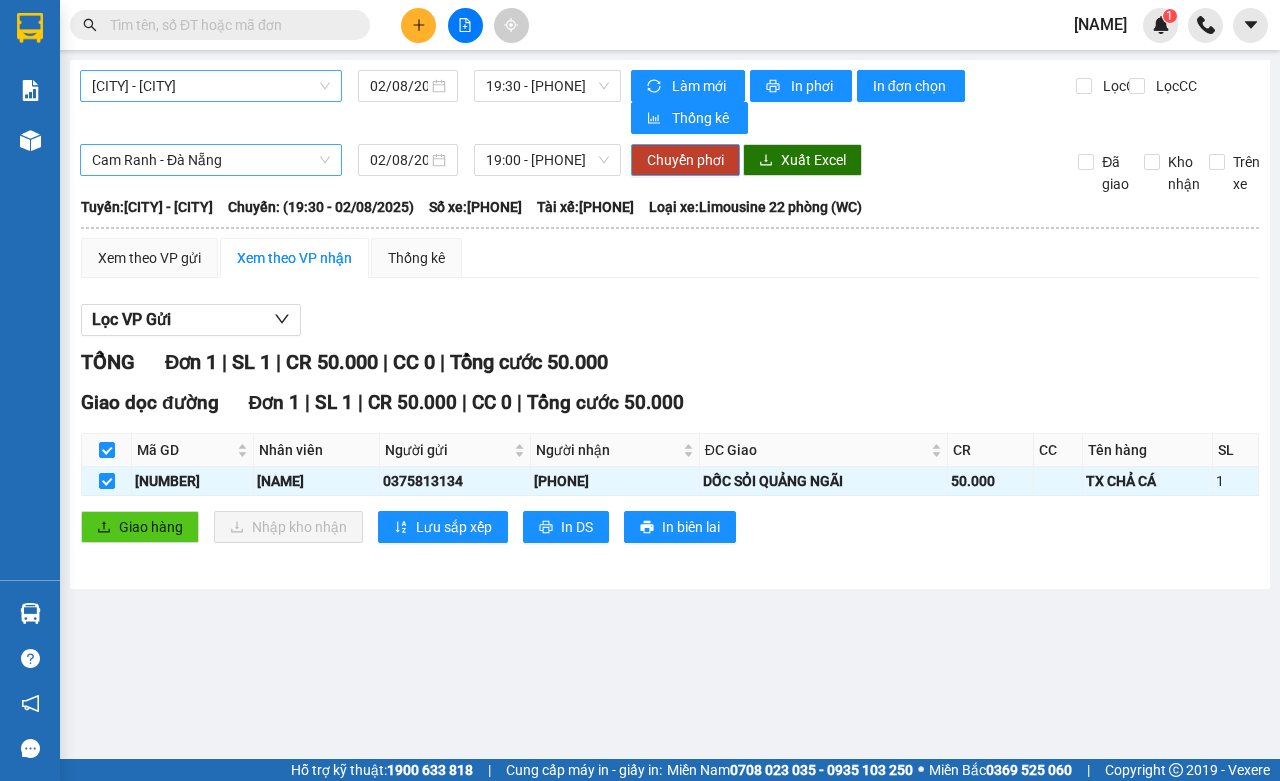 click on "Chuyển phơi" at bounding box center [685, 160] 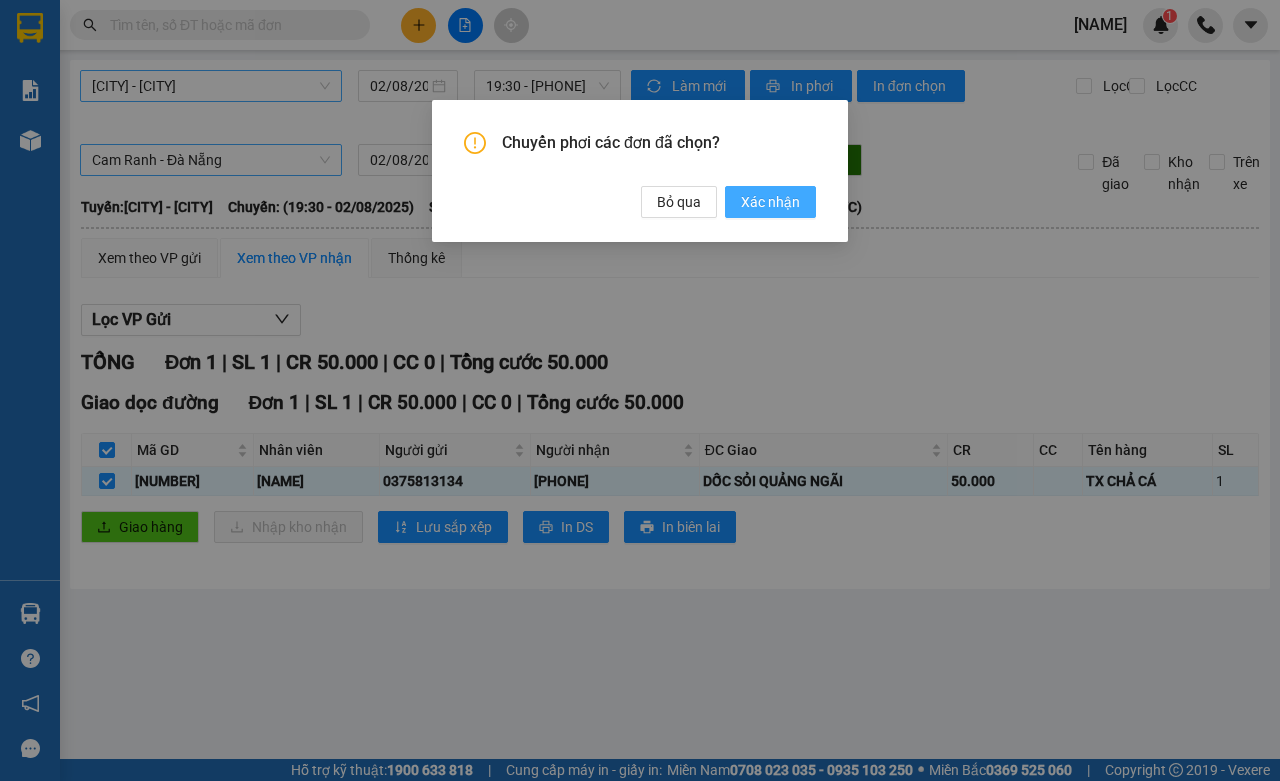 click on "Xác nhận" at bounding box center [770, 202] 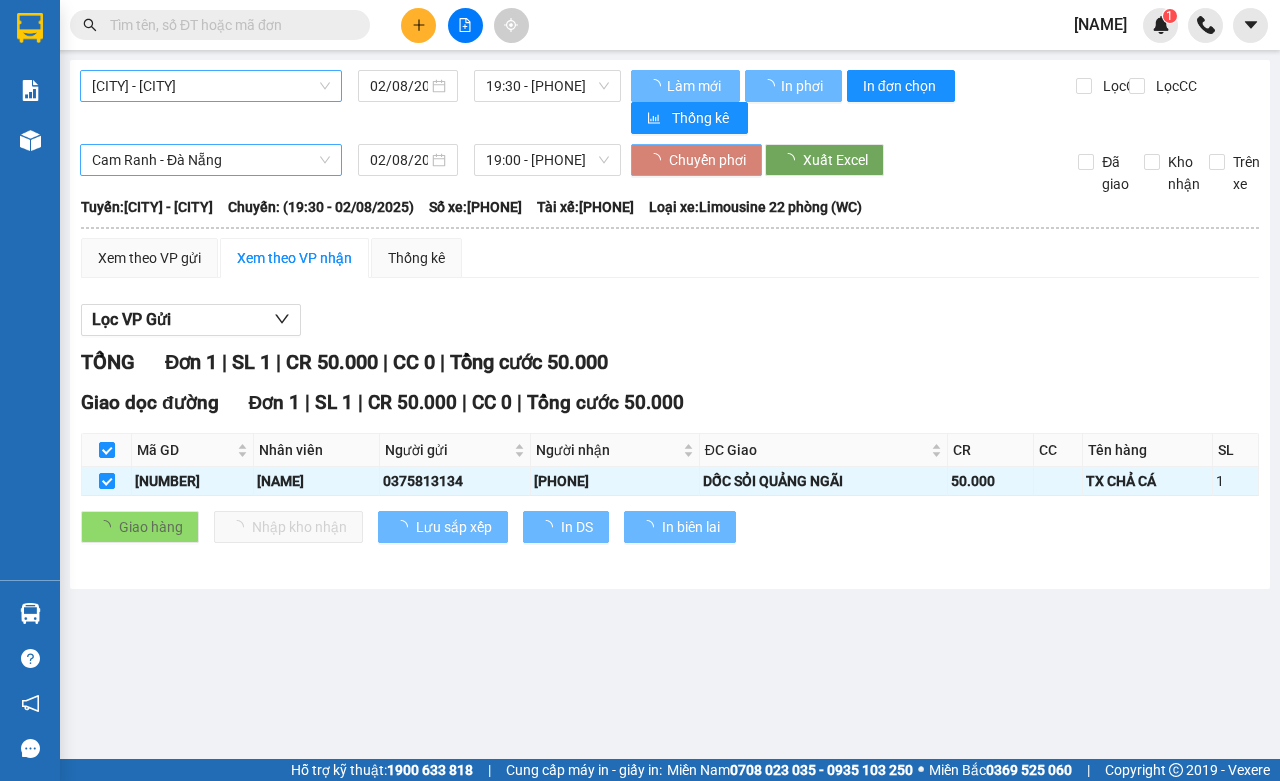 type 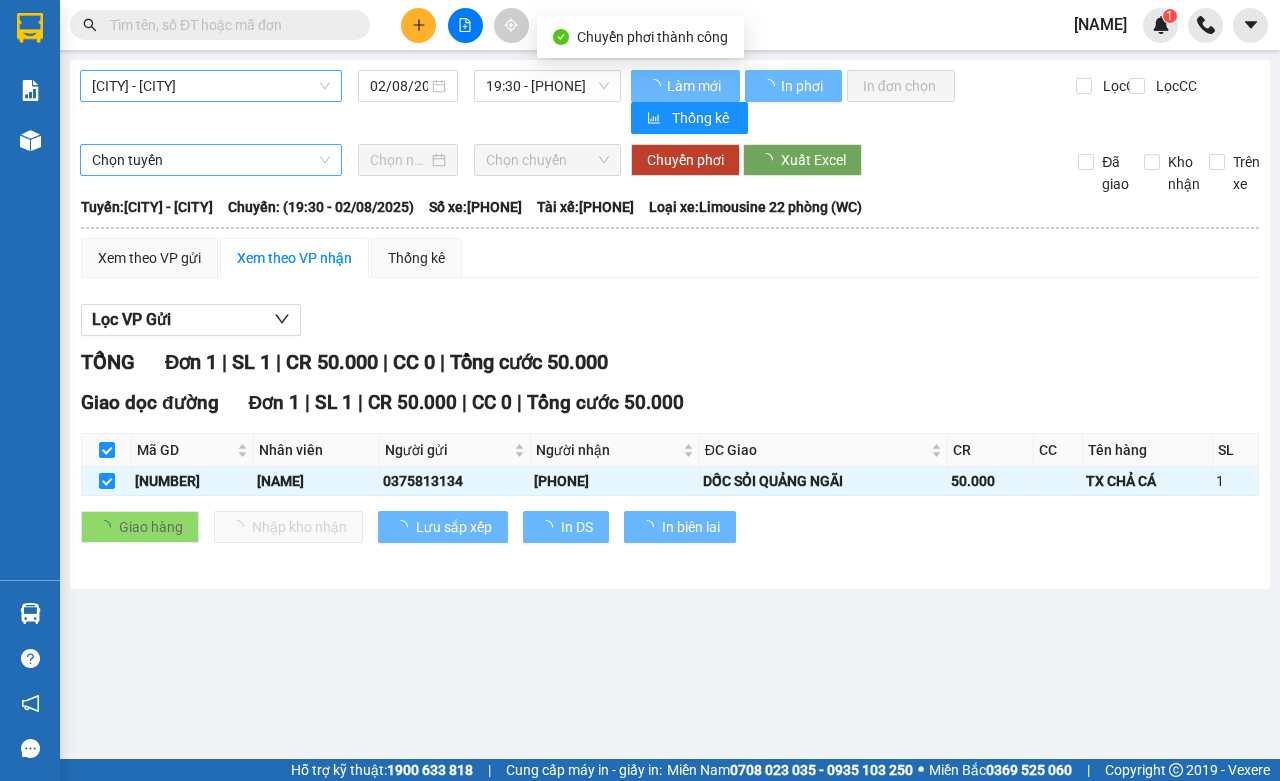 checkbox on "false" 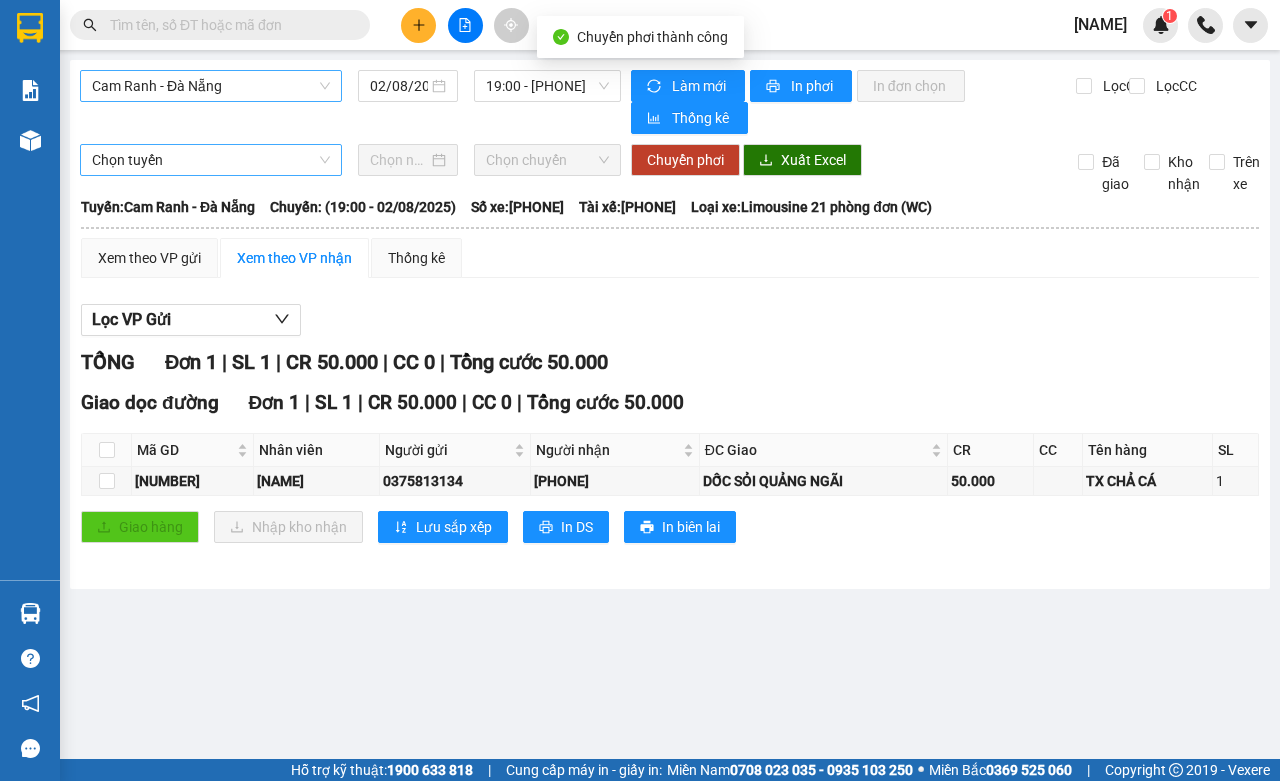 click on "Lọc VP Gửi" at bounding box center [670, 320] 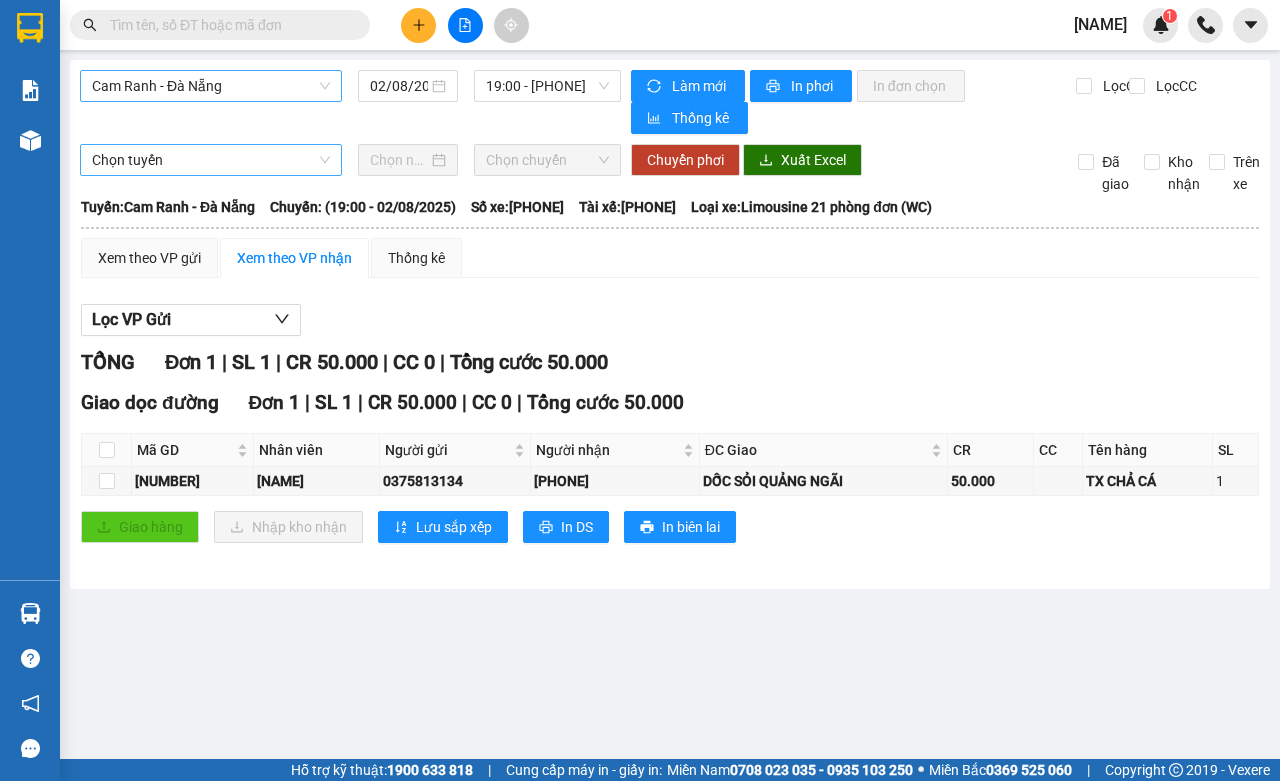 click at bounding box center [220, 25] 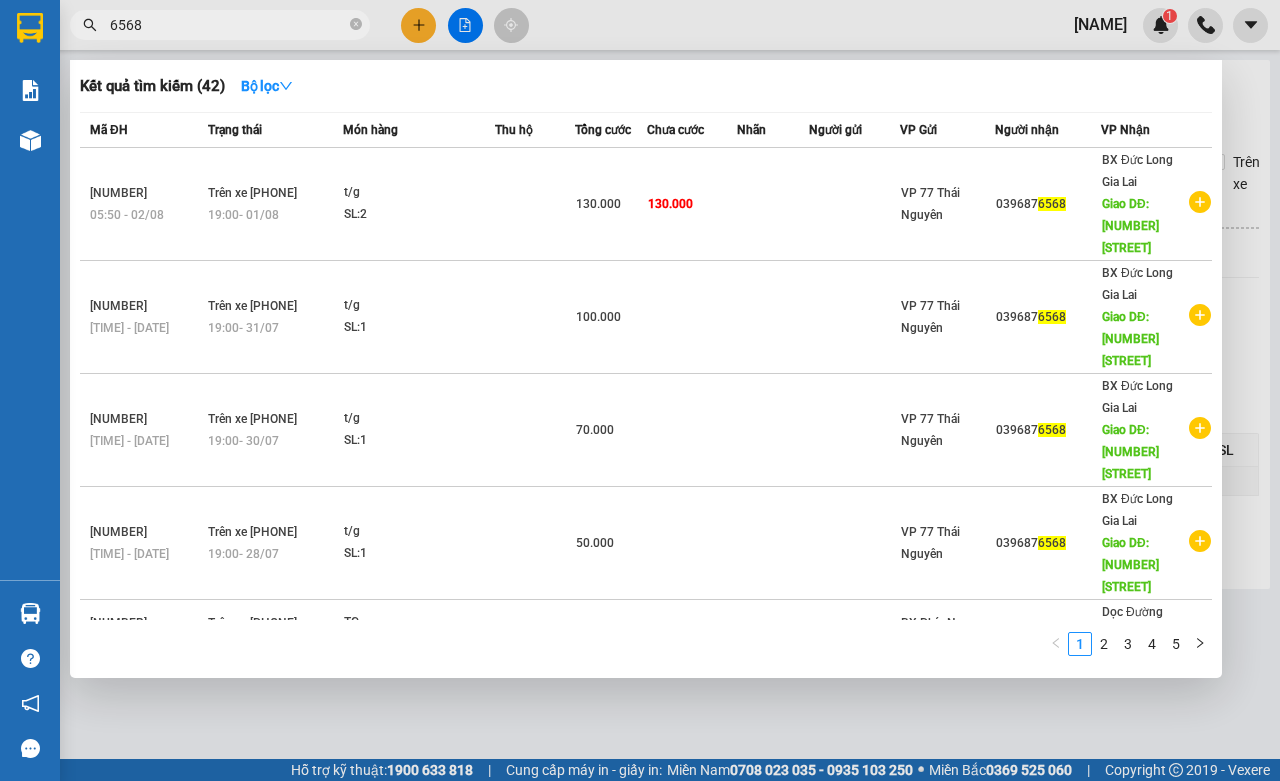 type on "6568" 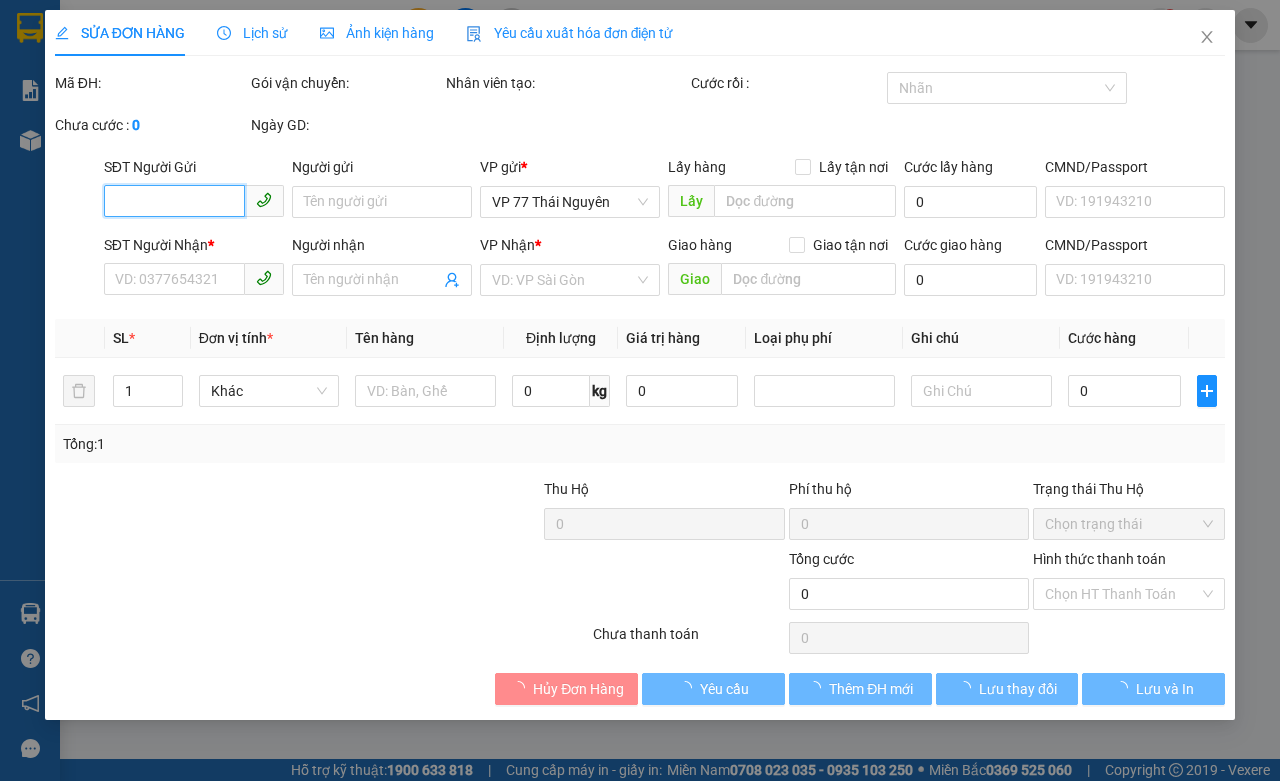 type on "0396876568" 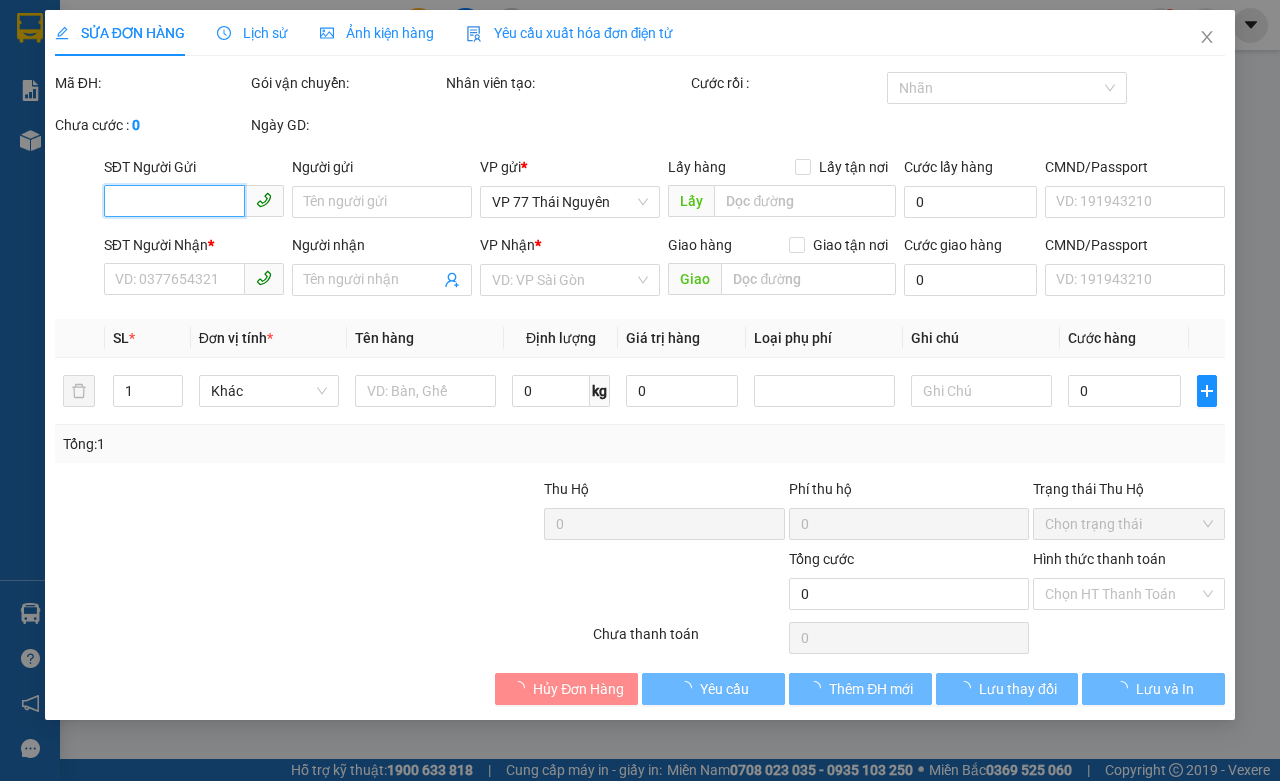 type on "77 thái nguyên" 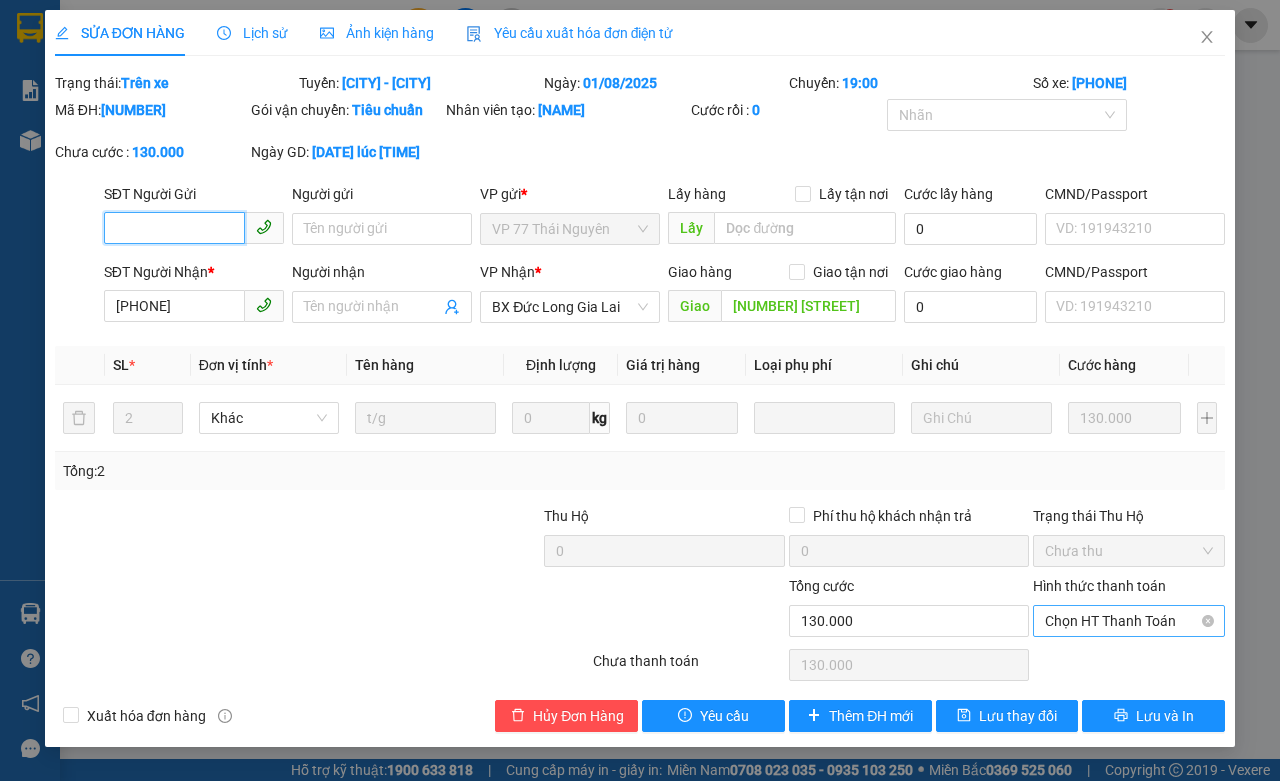 click on "Chọn HT Thanh Toán" at bounding box center (1129, 621) 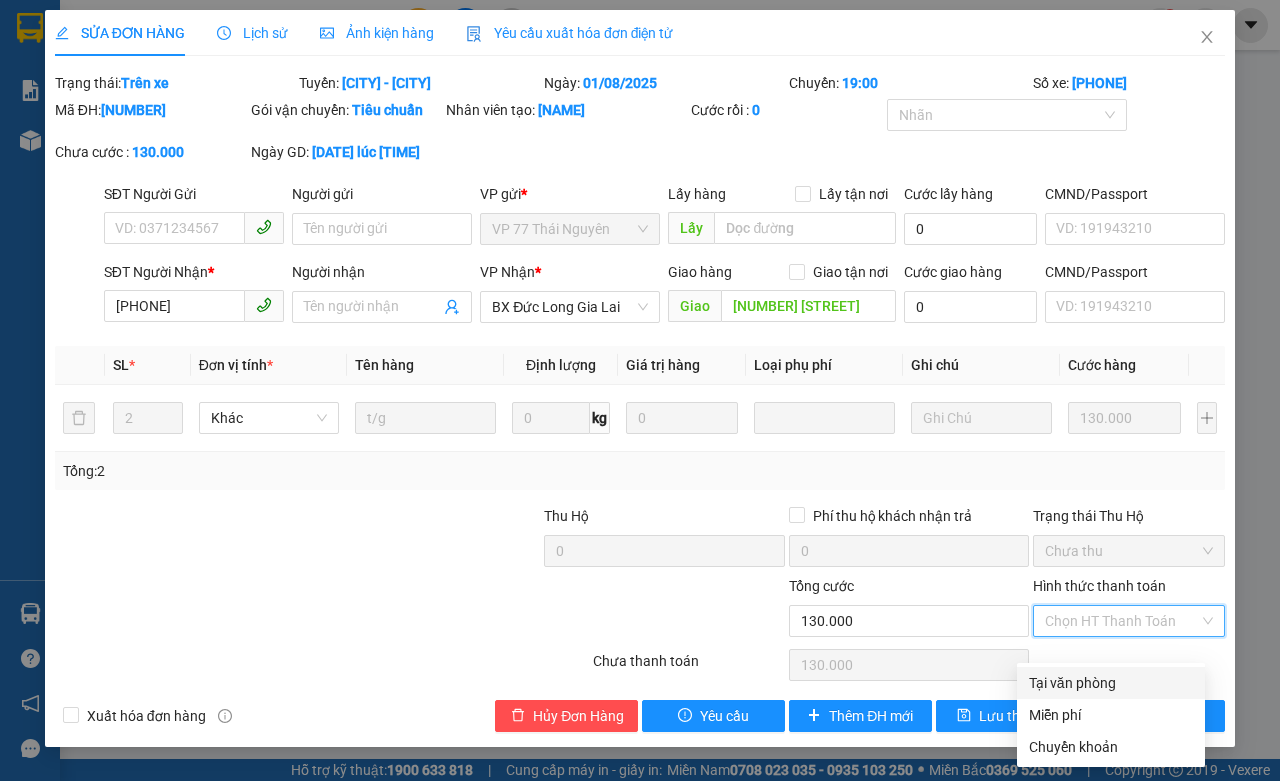 click on "Tại văn phòng" at bounding box center [1111, 683] 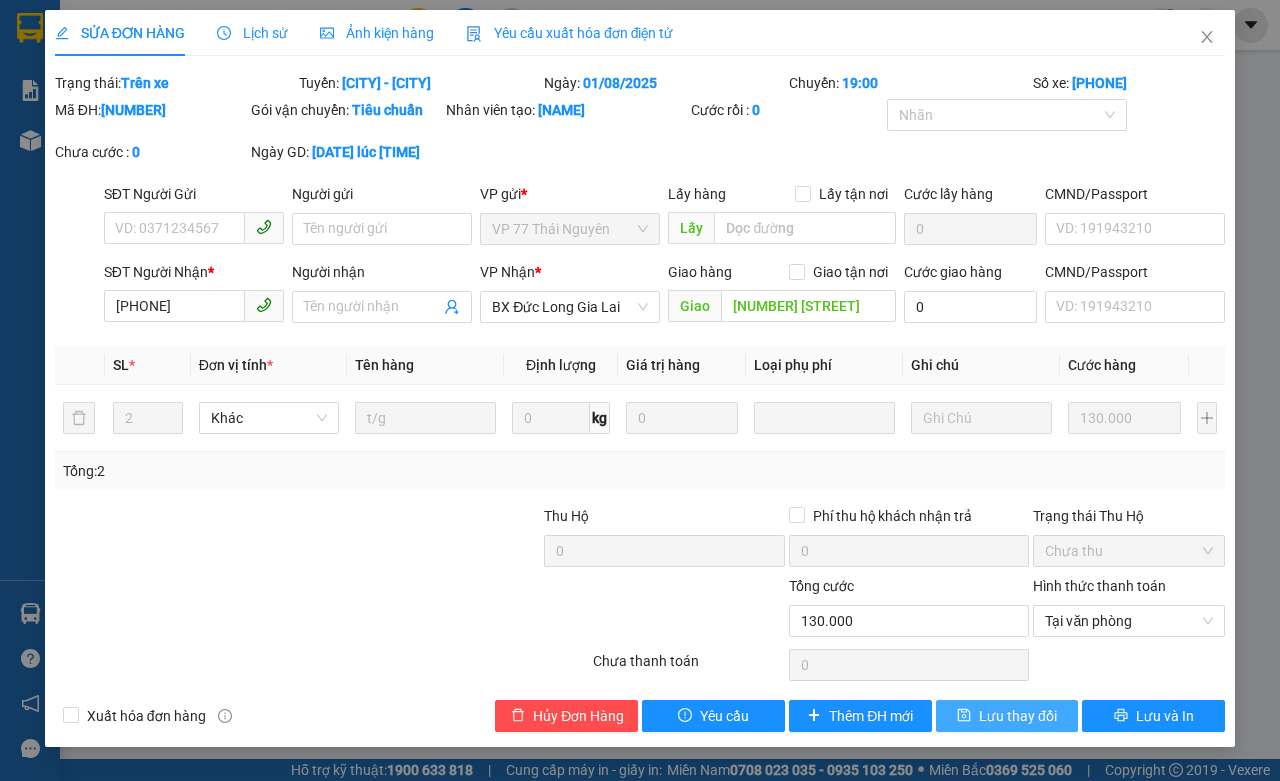 click on "Lưu thay đổi" at bounding box center [1007, 716] 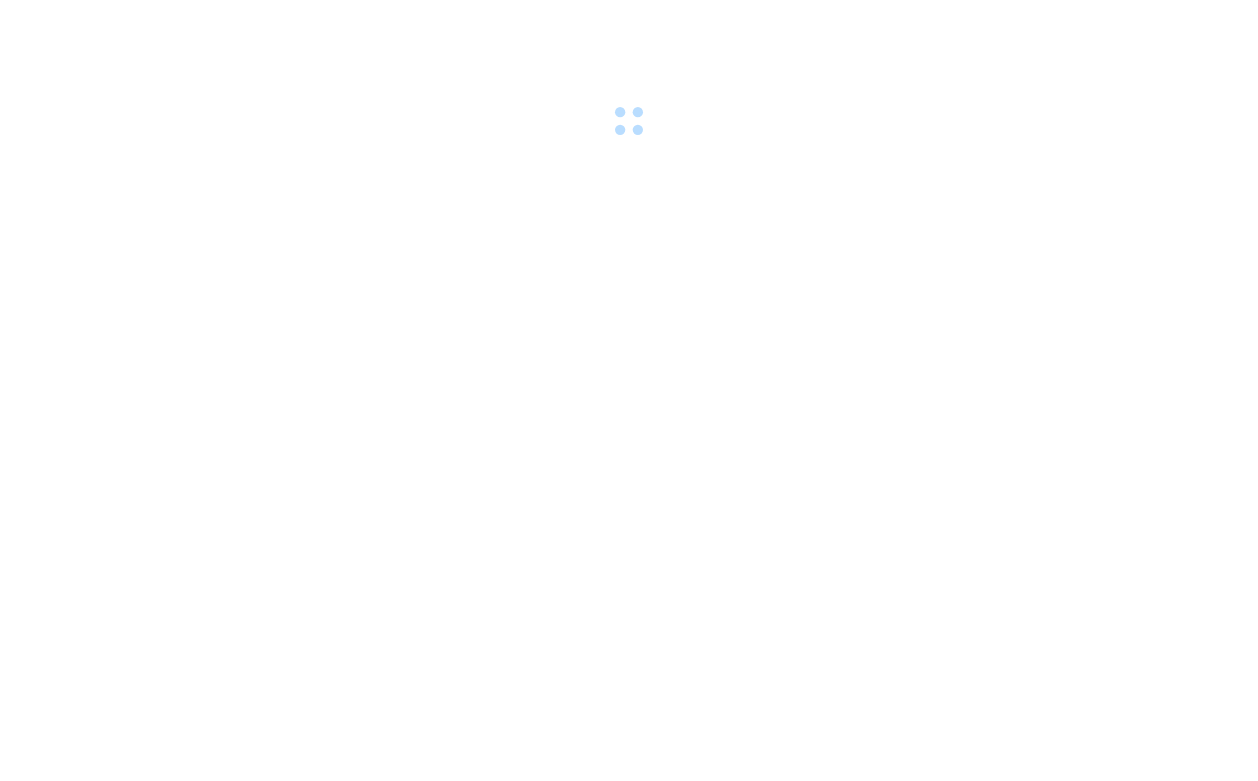 scroll, scrollTop: 0, scrollLeft: 0, axis: both 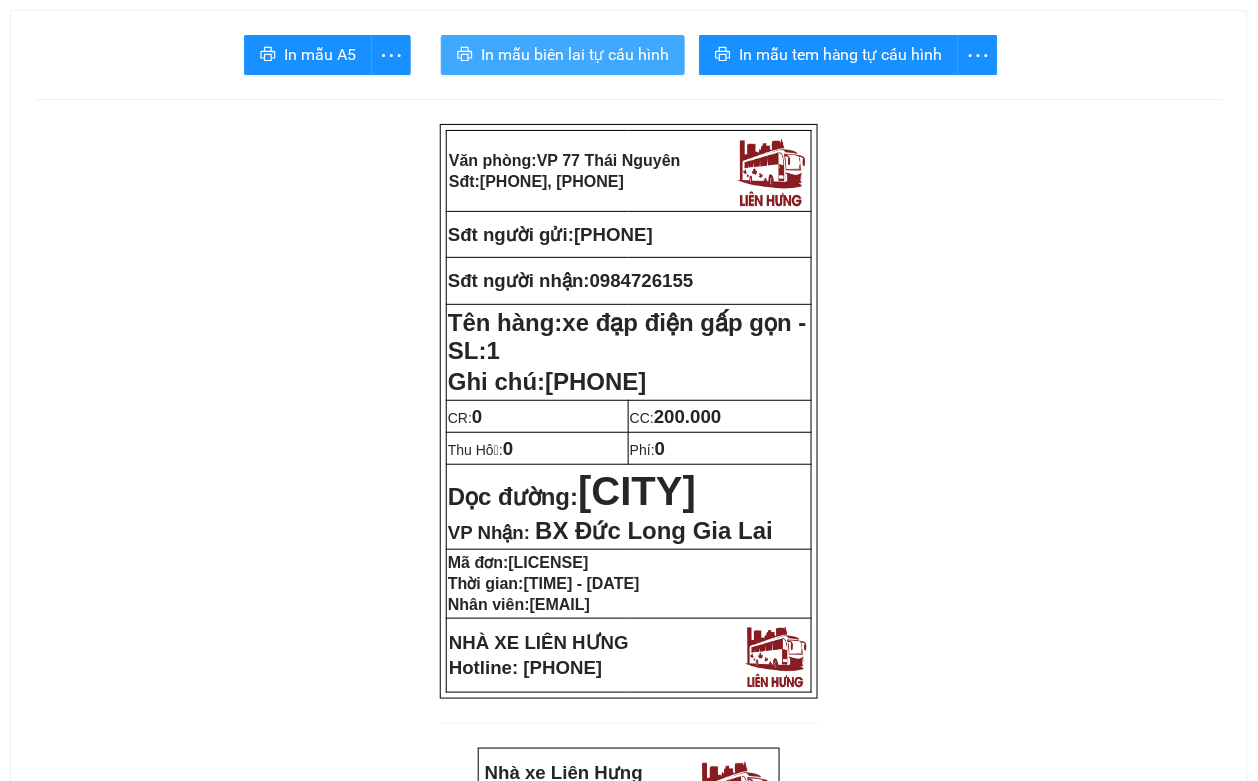 click on "In mẫu biên lai tự cấu hình" at bounding box center (575, 54) 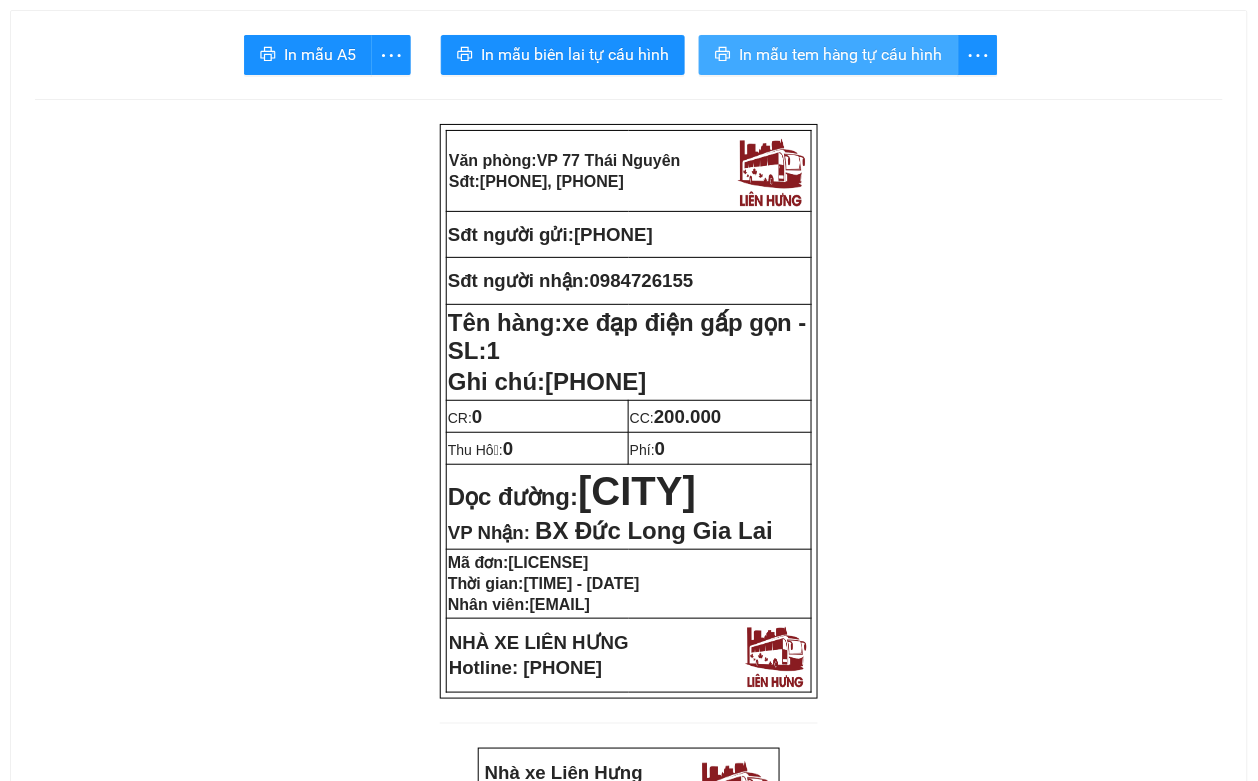 click on "In mẫu tem hàng tự cấu hình" at bounding box center [841, 54] 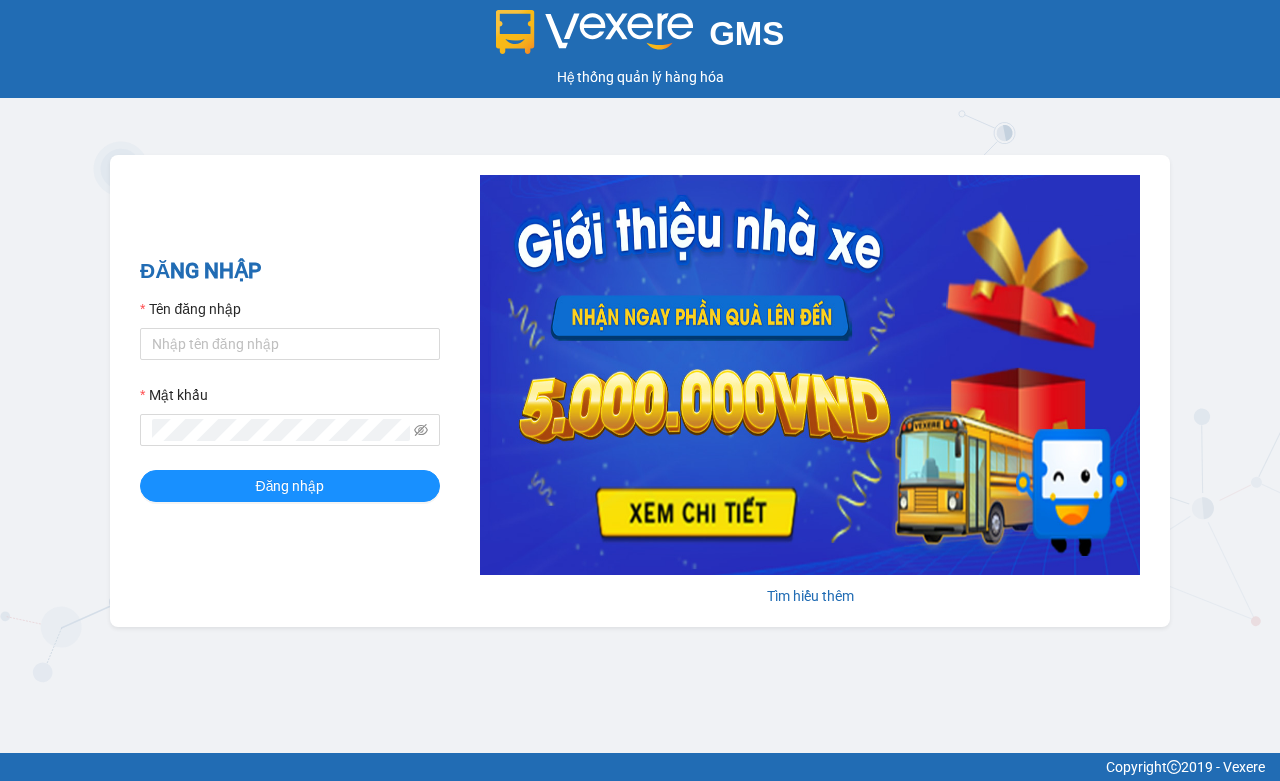 scroll, scrollTop: 0, scrollLeft: 0, axis: both 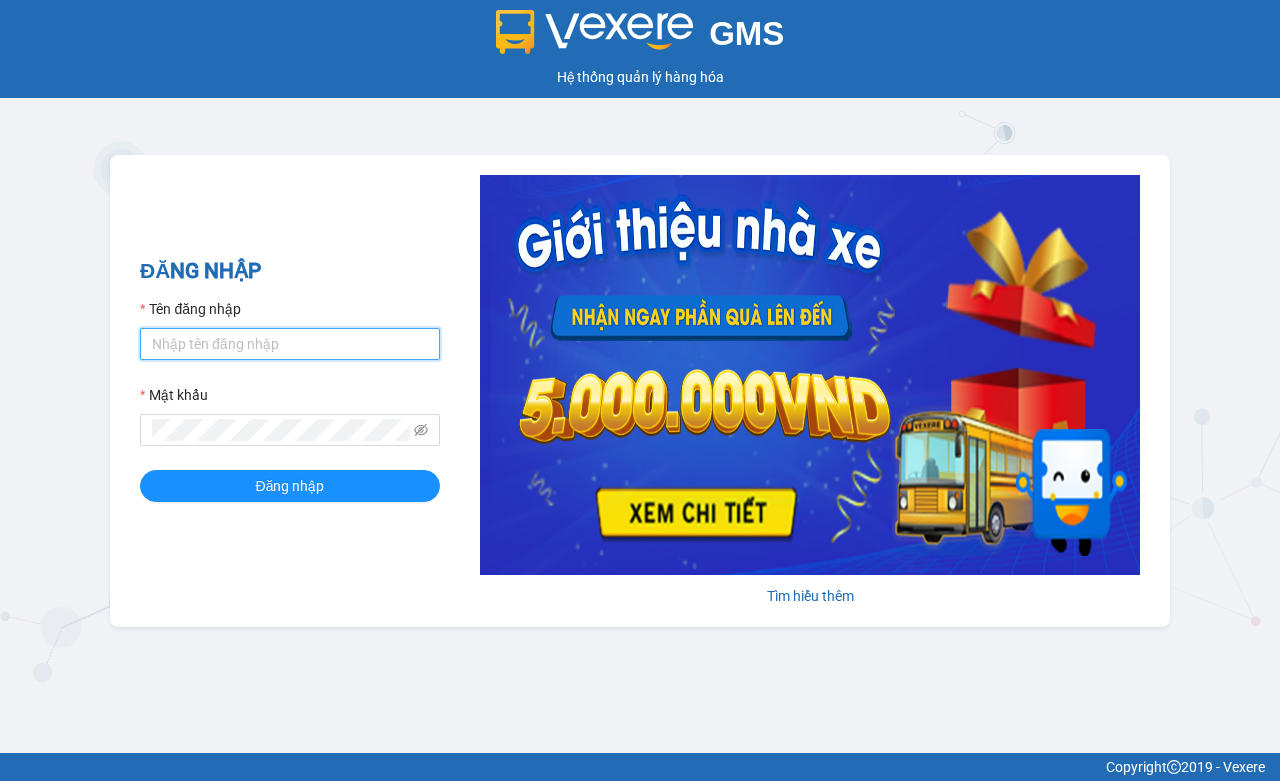 click on "Tên đăng nhập" at bounding box center (290, 344) 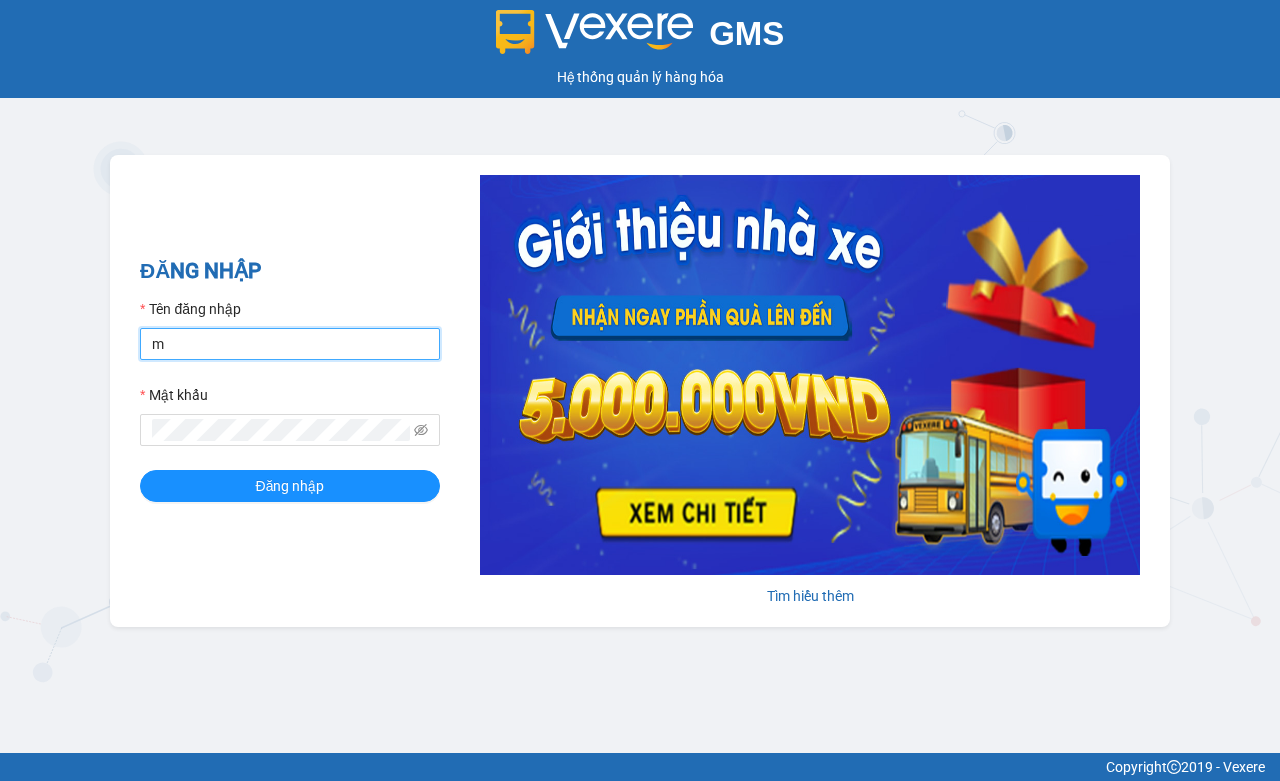 type on "[NAME]" 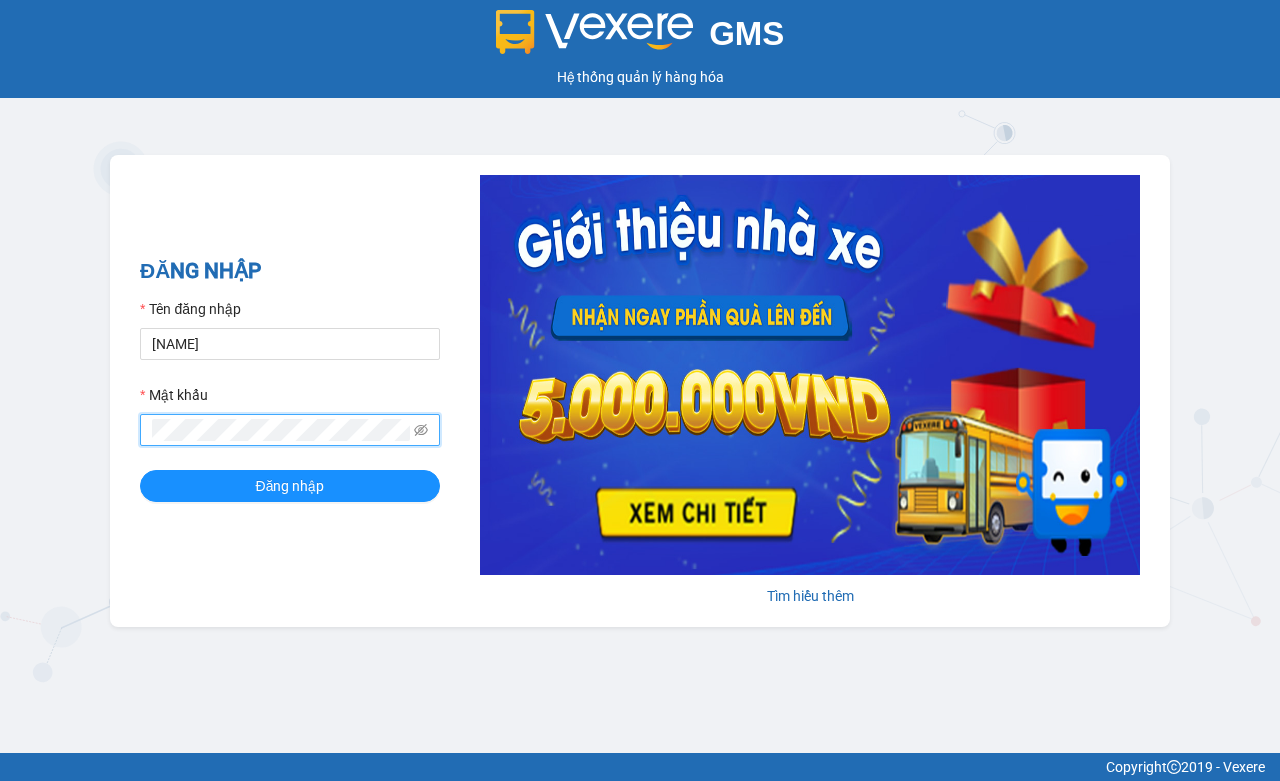 click on "Đăng nhập" at bounding box center (290, 486) 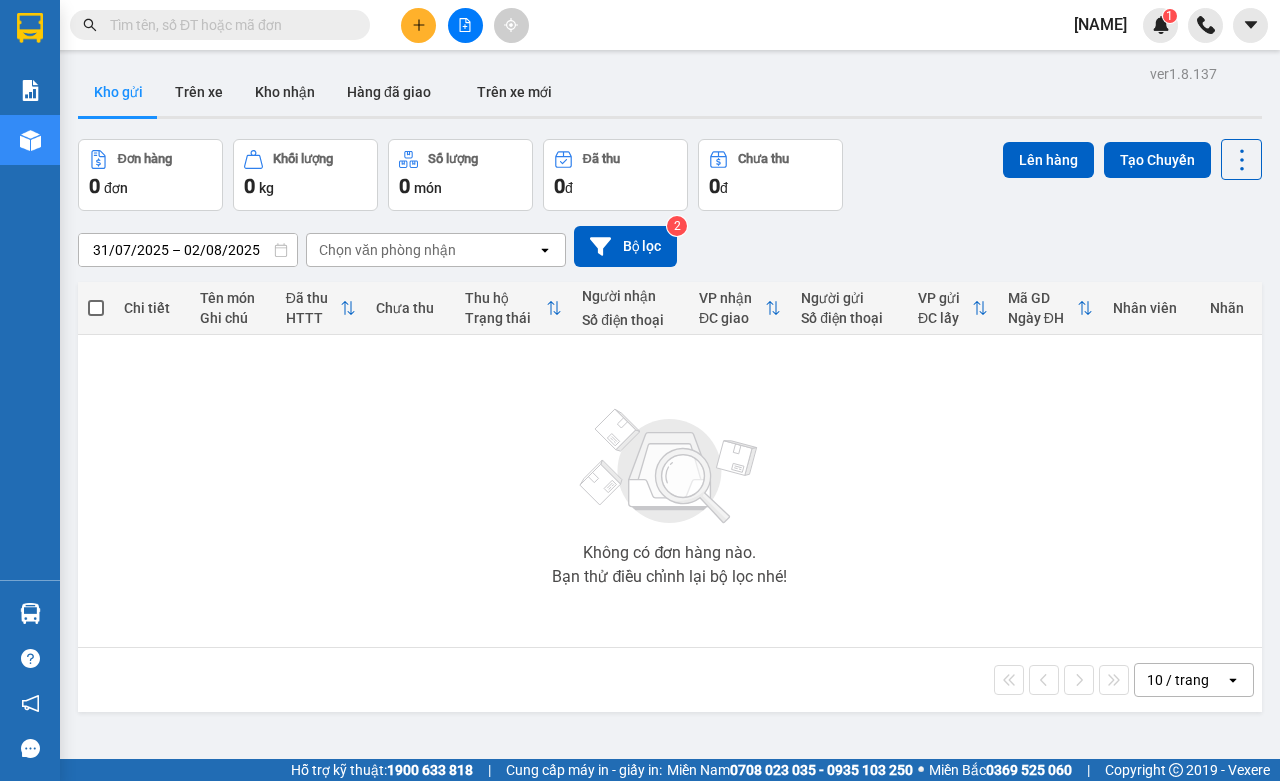 click at bounding box center [228, 25] 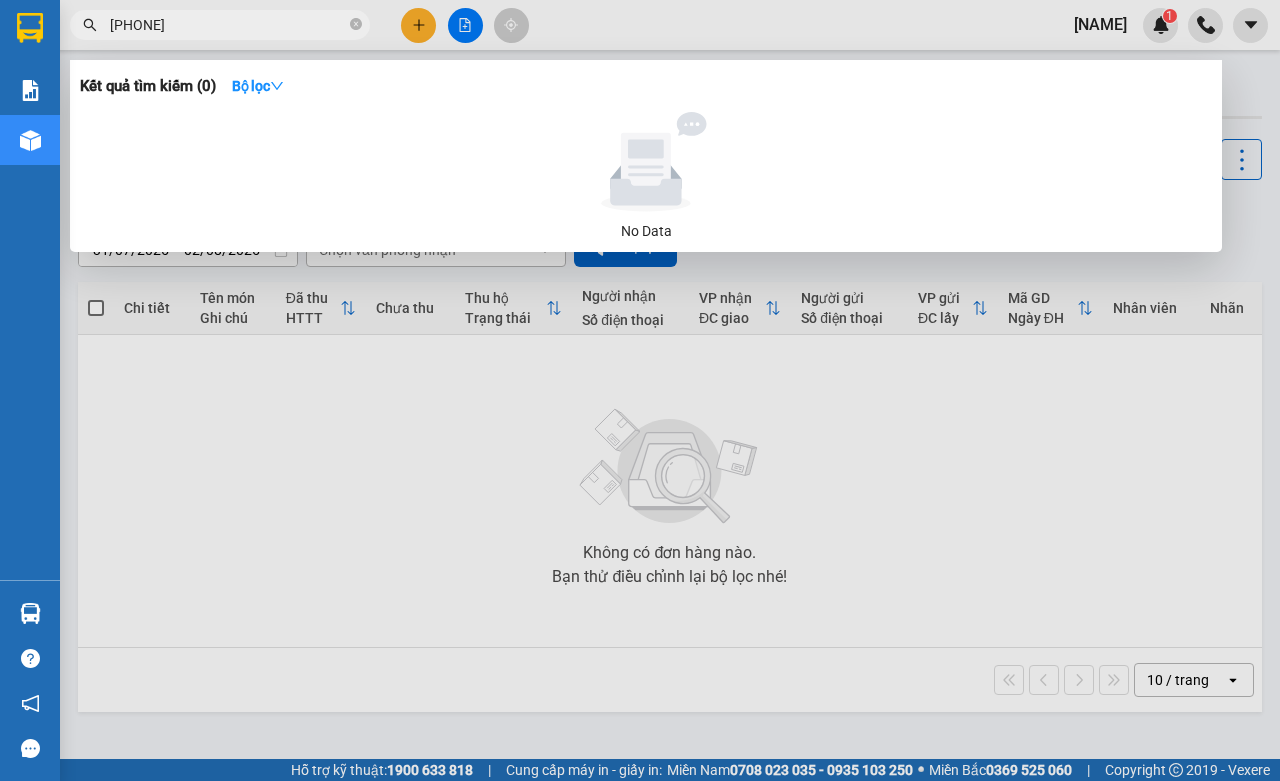 drag, startPoint x: 225, startPoint y: 38, endPoint x: 220, endPoint y: 23, distance: 15.811388 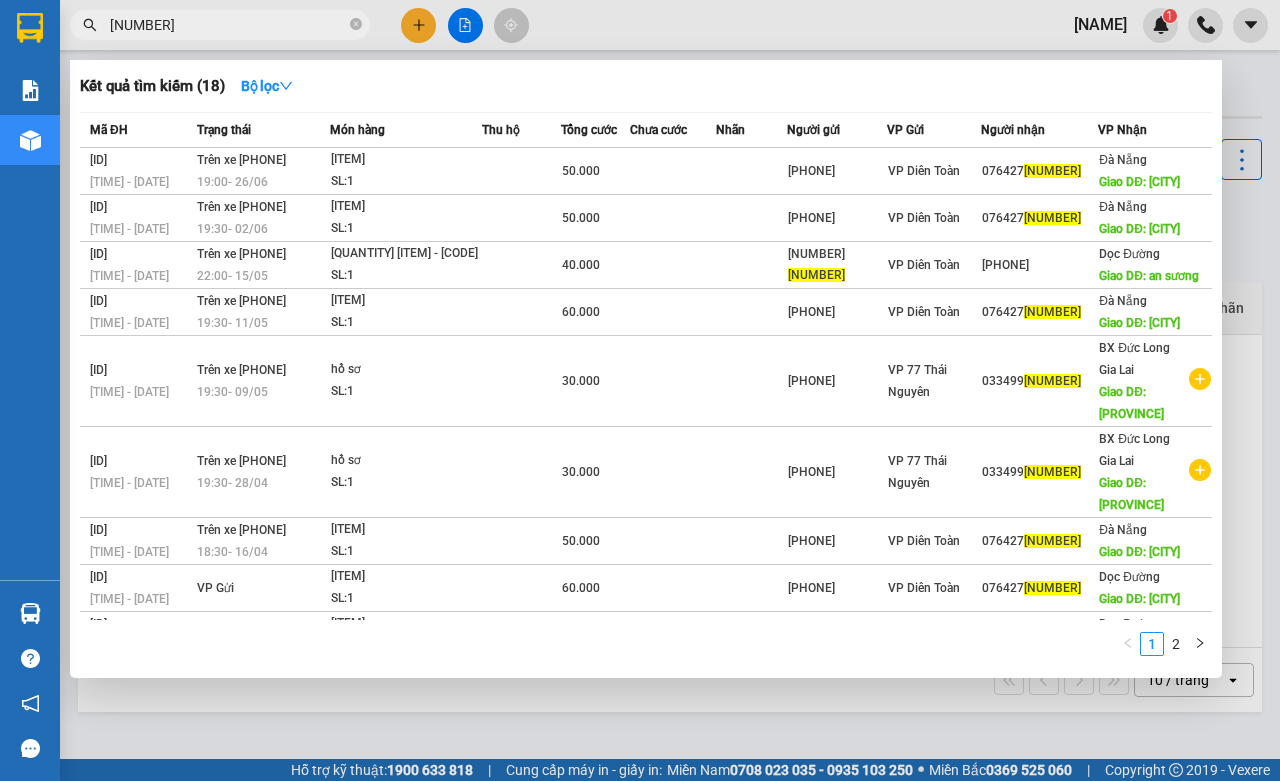 type on "[NUMBER]" 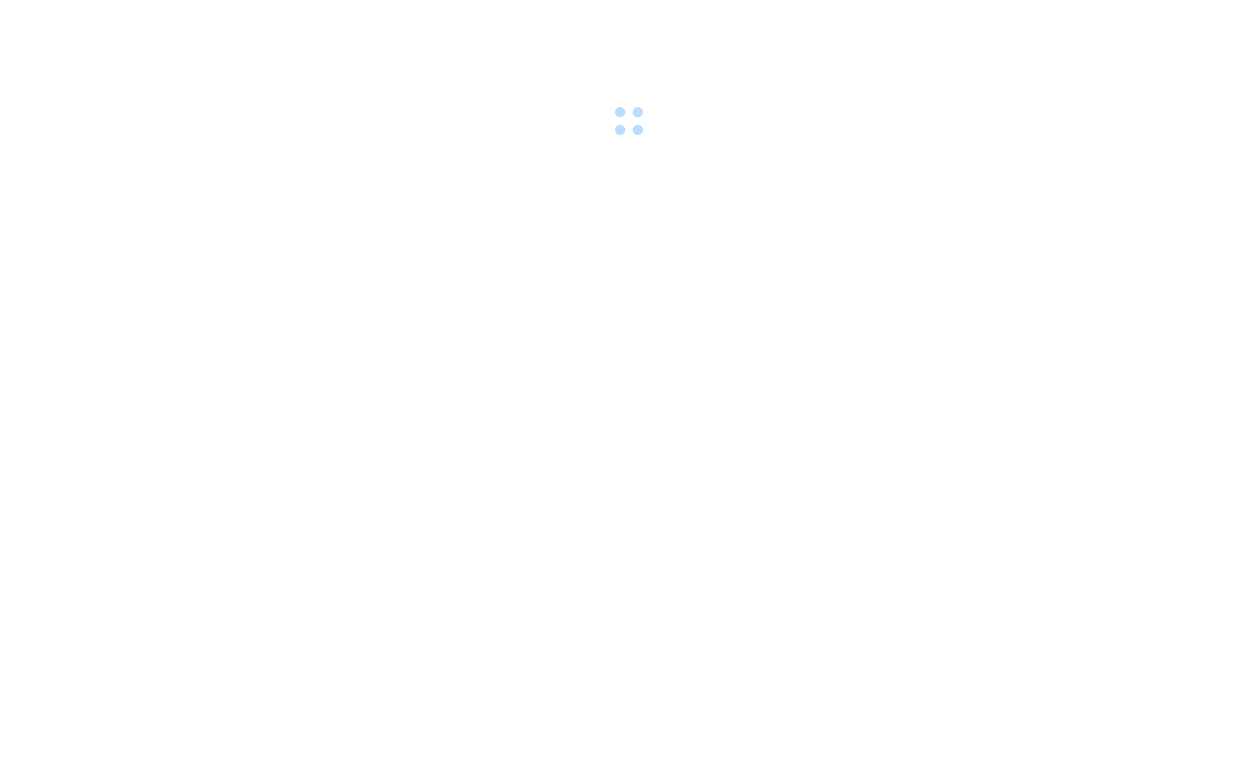 scroll, scrollTop: 0, scrollLeft: 0, axis: both 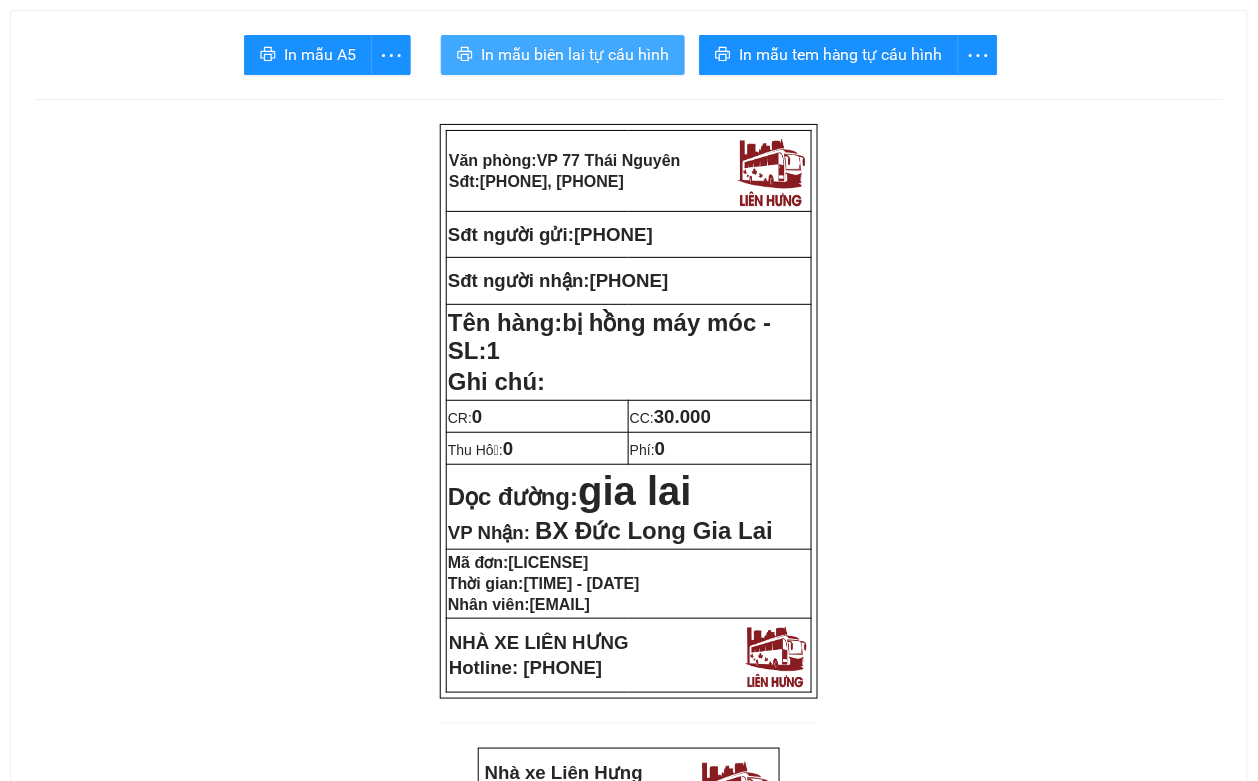 click on "In mẫu biên lai tự cấu hình" at bounding box center (563, 55) 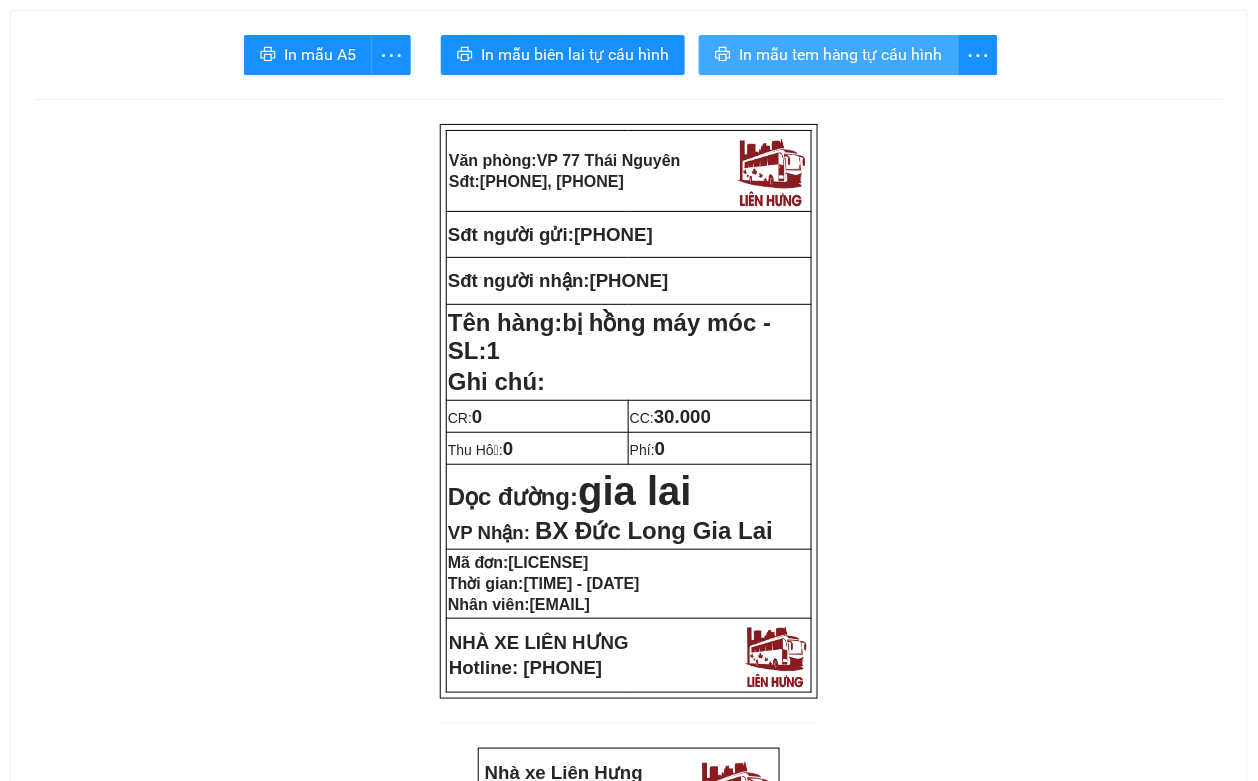 click on "In mẫu tem hàng tự cấu hình" at bounding box center [829, 55] 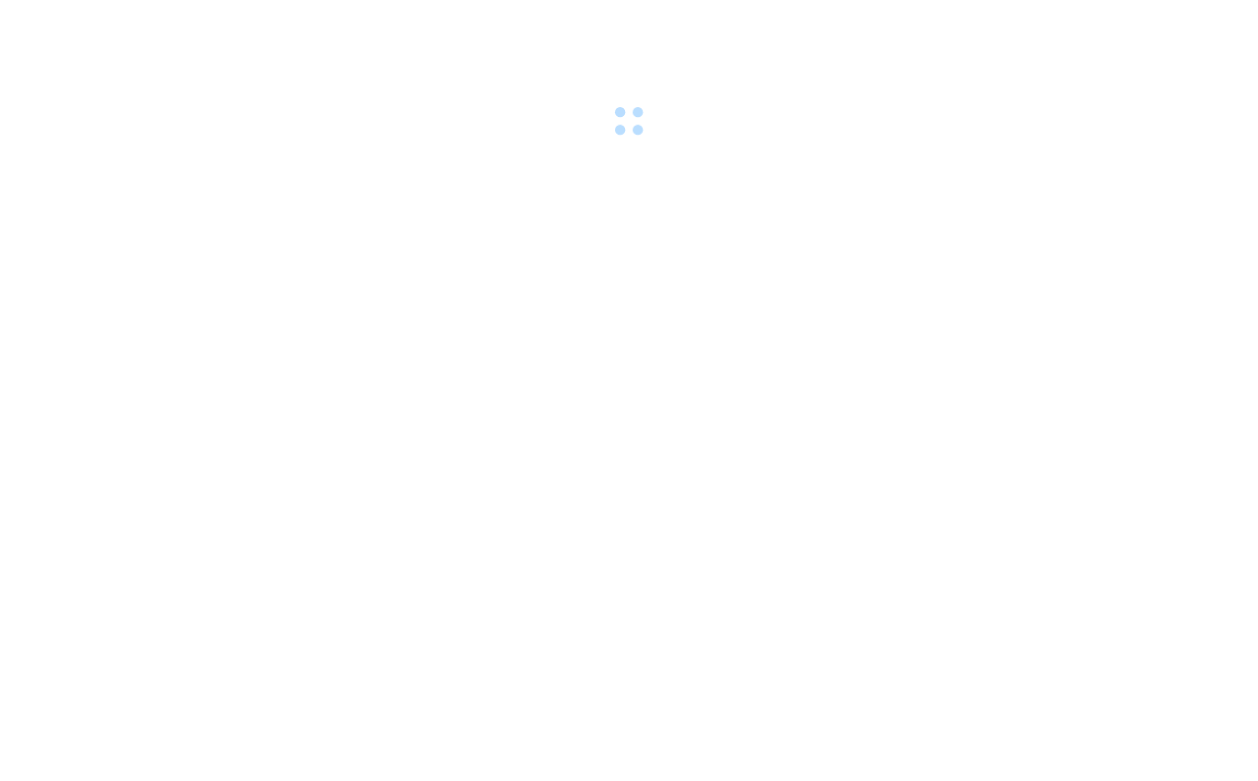 scroll, scrollTop: 0, scrollLeft: 0, axis: both 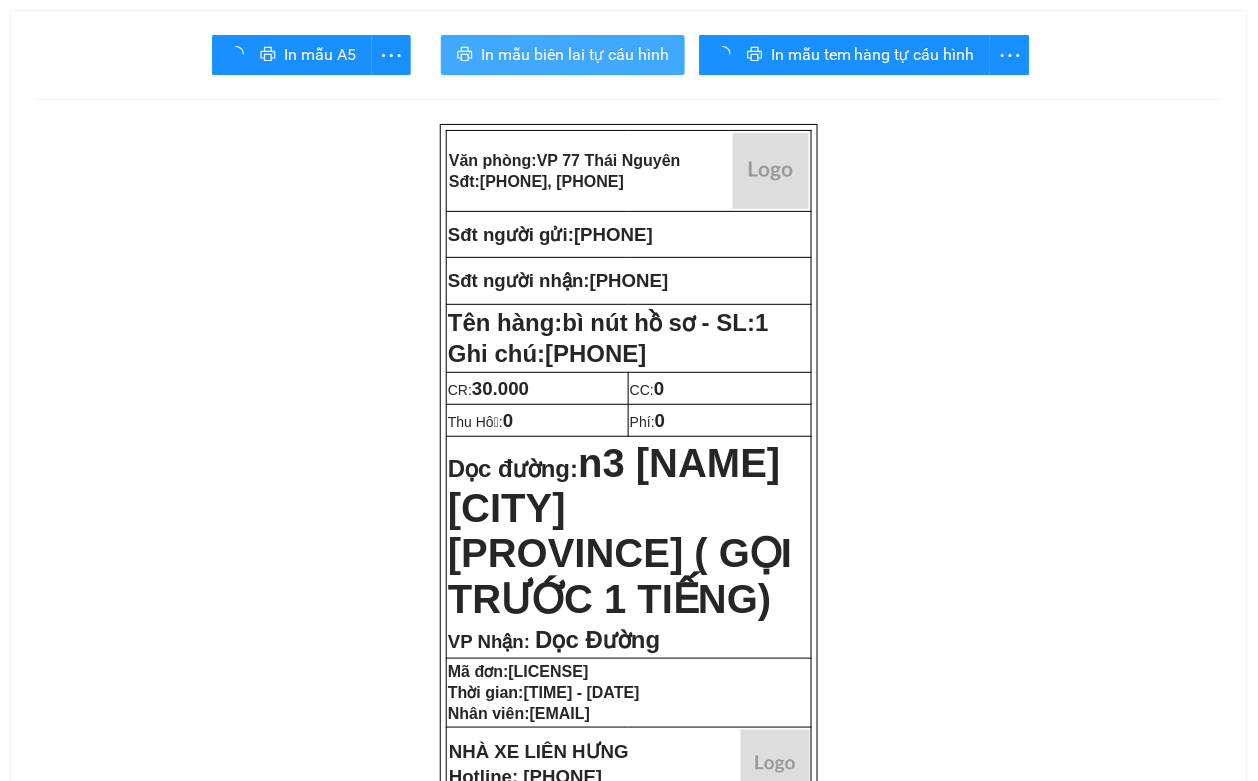click on "In mẫu biên lai tự cấu hình" at bounding box center (575, 54) 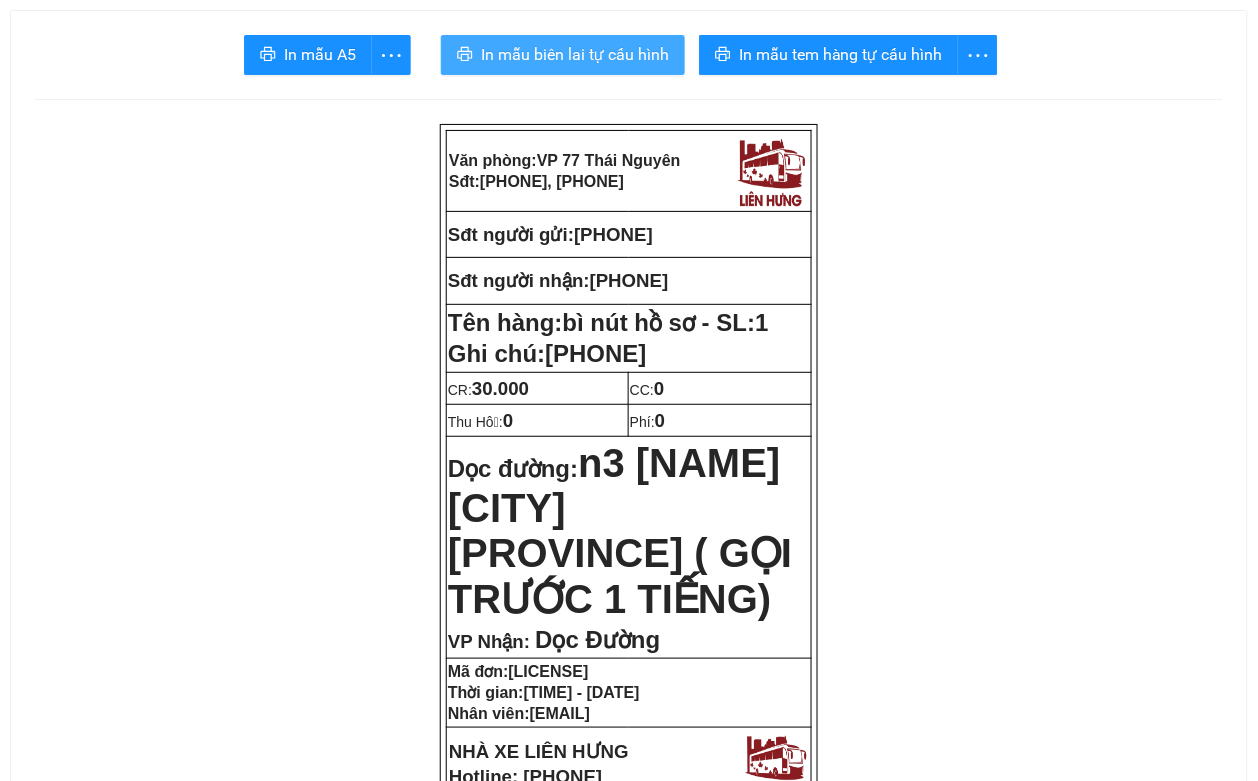 scroll, scrollTop: 0, scrollLeft: 0, axis: both 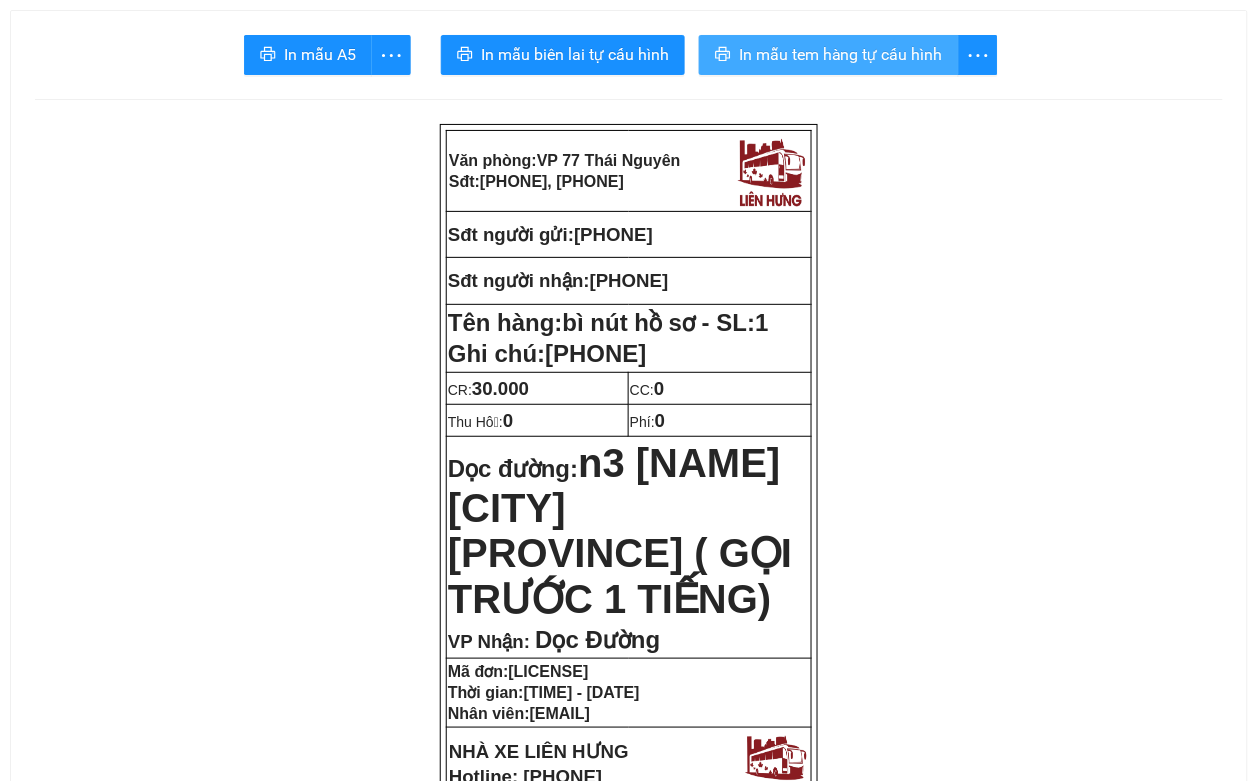 click on "In mẫu tem hàng tự cấu hình" at bounding box center (841, 54) 